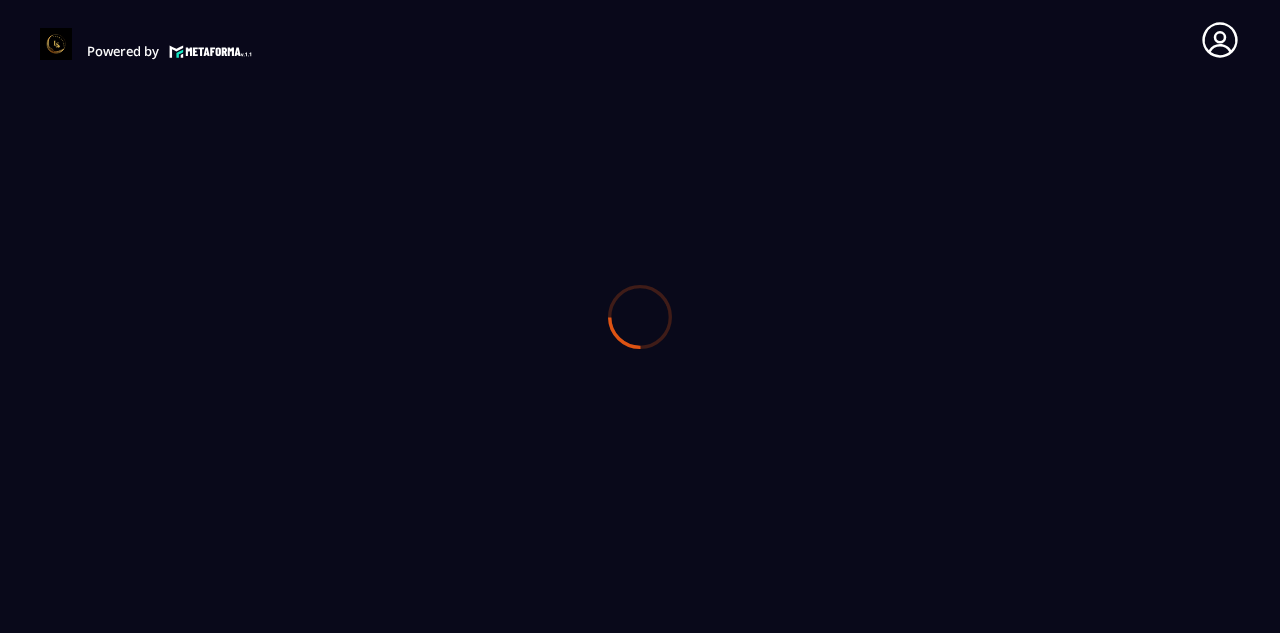scroll, scrollTop: 0, scrollLeft: 0, axis: both 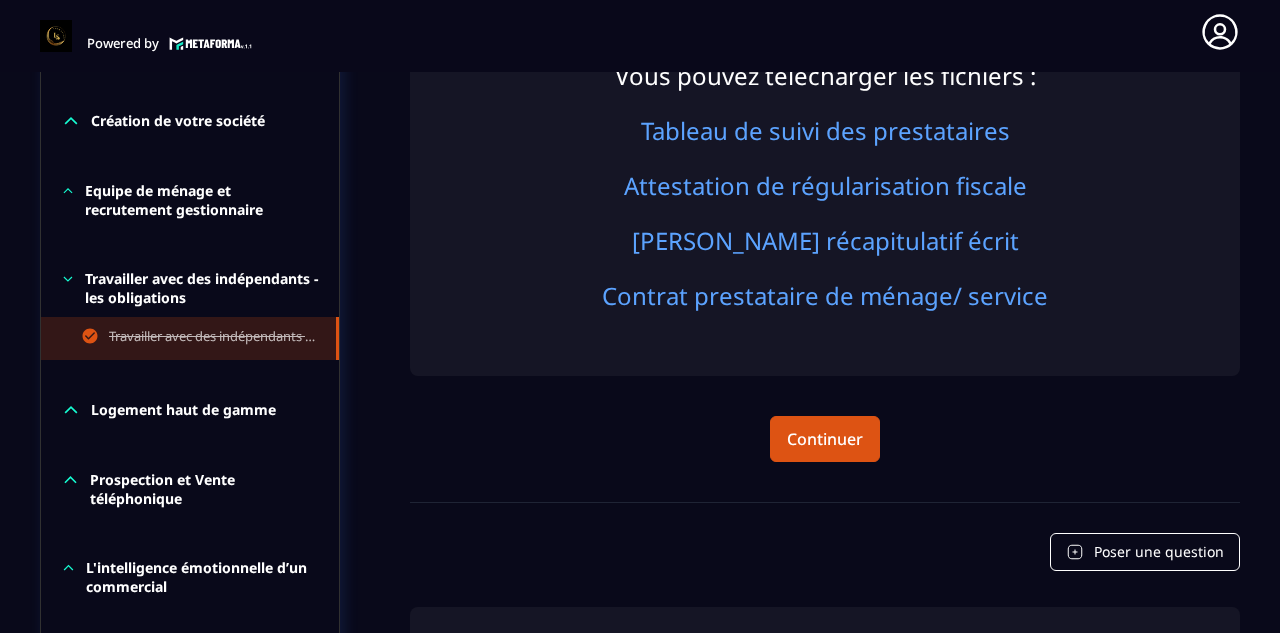 click on "Travailler avec des indépendants - les obligations" at bounding box center [190, 288] 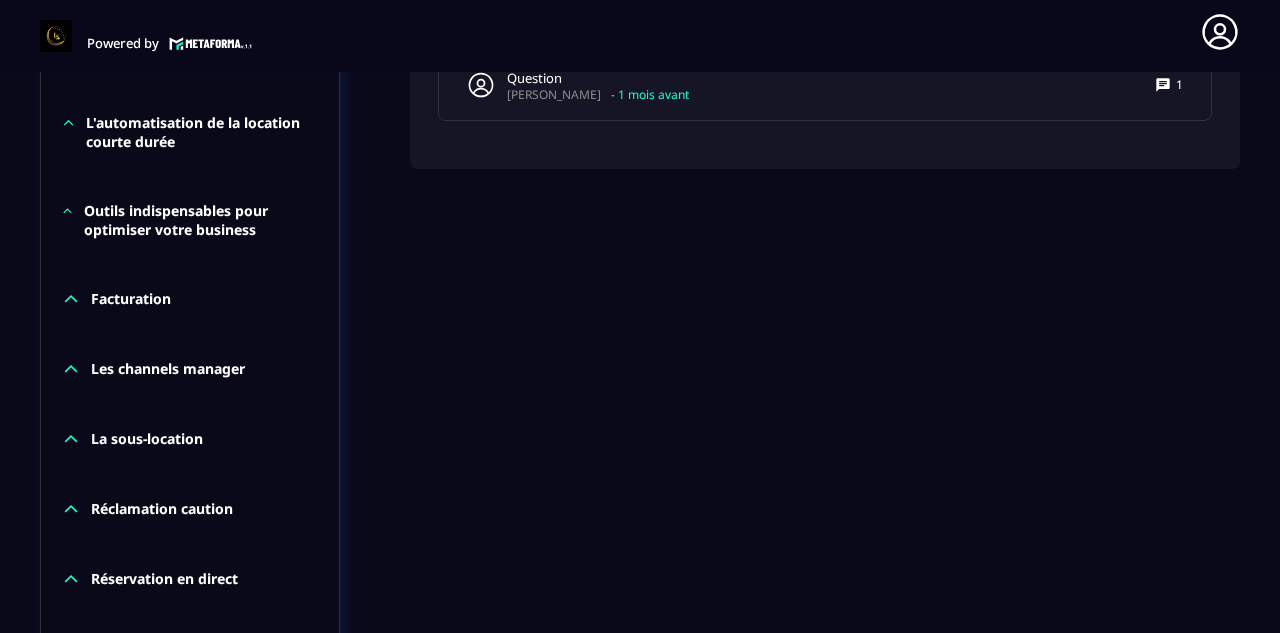 scroll, scrollTop: 1811, scrollLeft: 0, axis: vertical 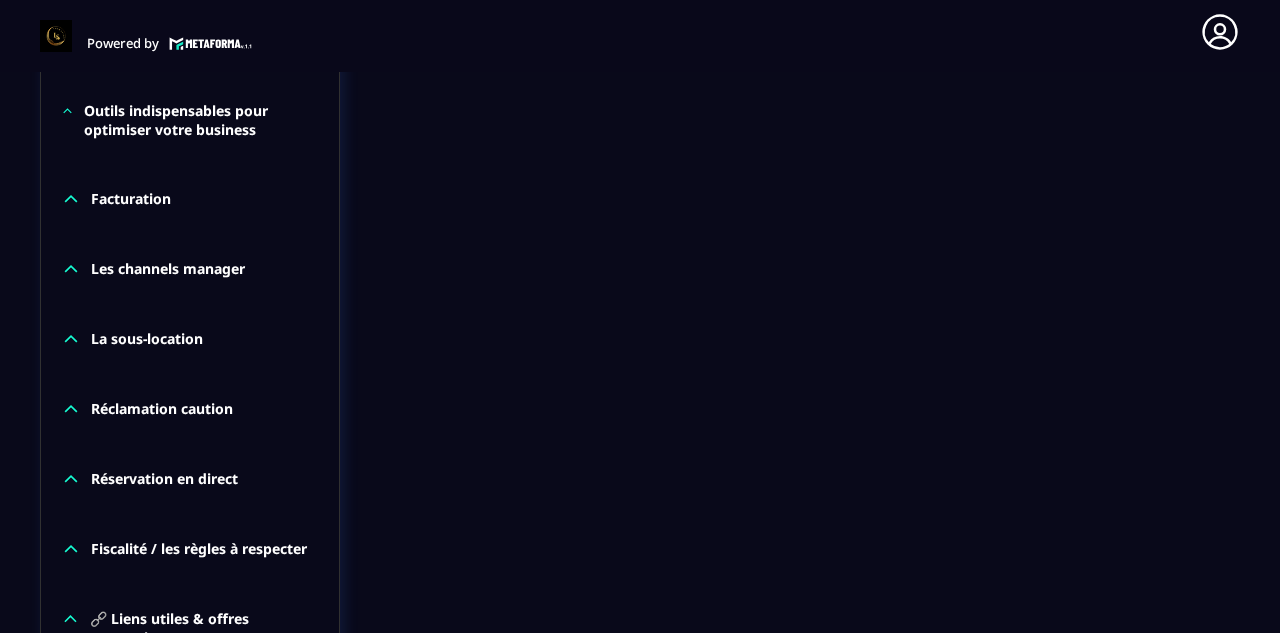 click 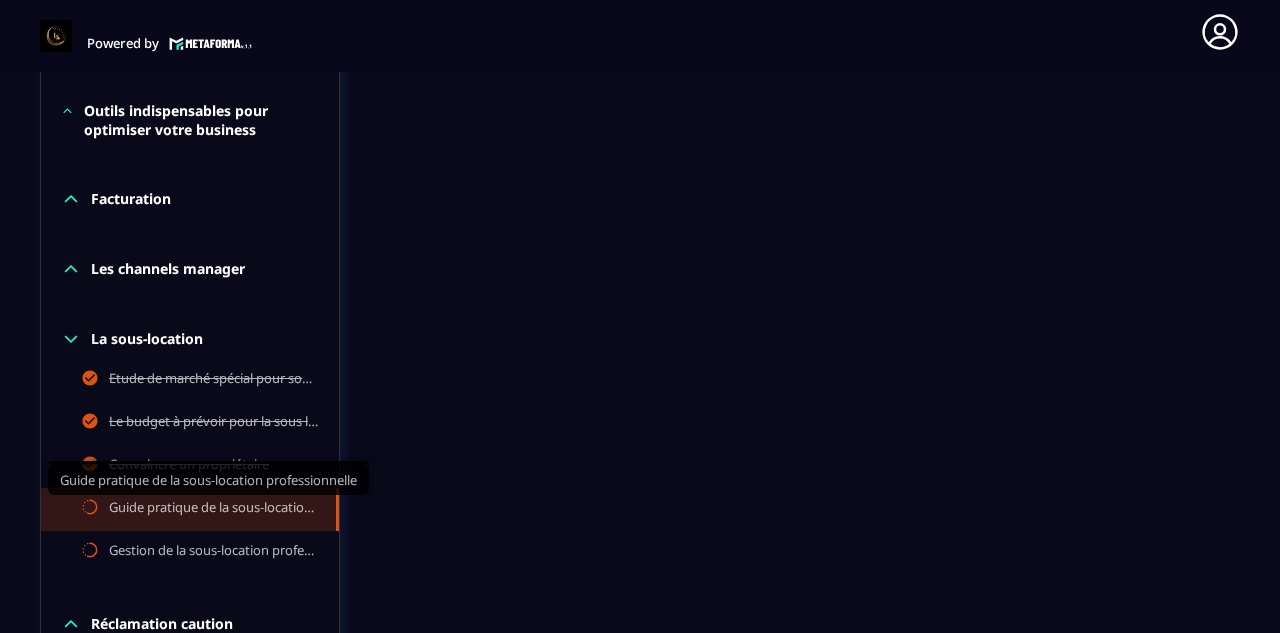 click on "Guide pratique de la sous-location professionnelle" at bounding box center [212, 509] 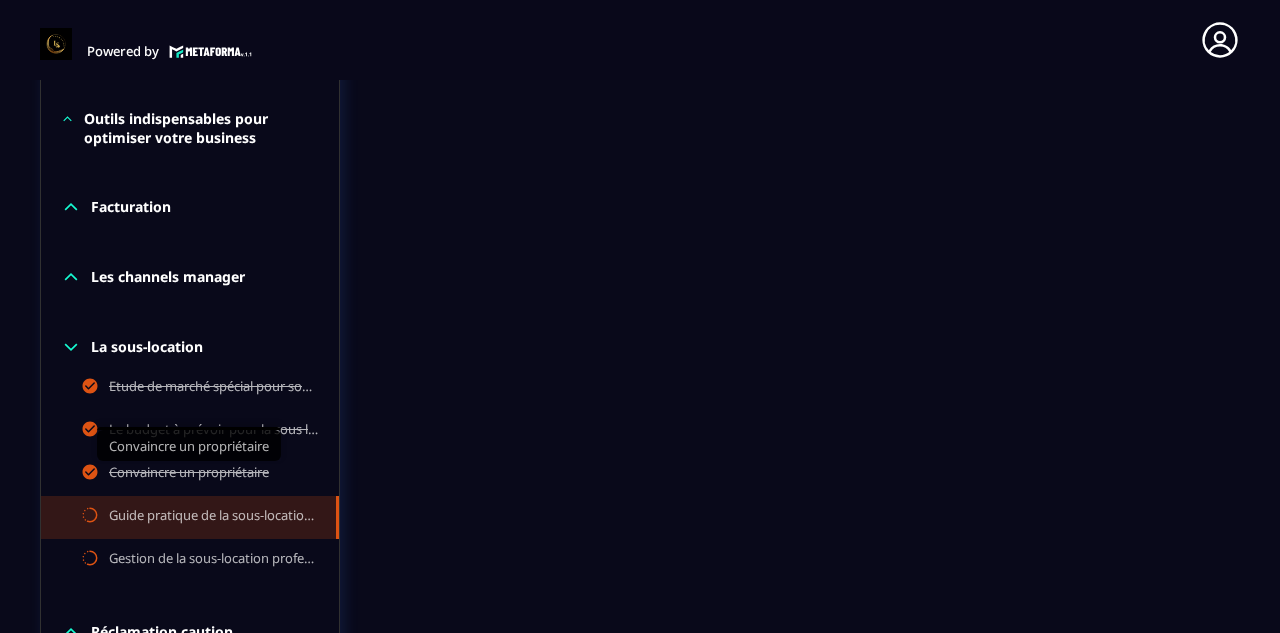 scroll, scrollTop: 1440, scrollLeft: 0, axis: vertical 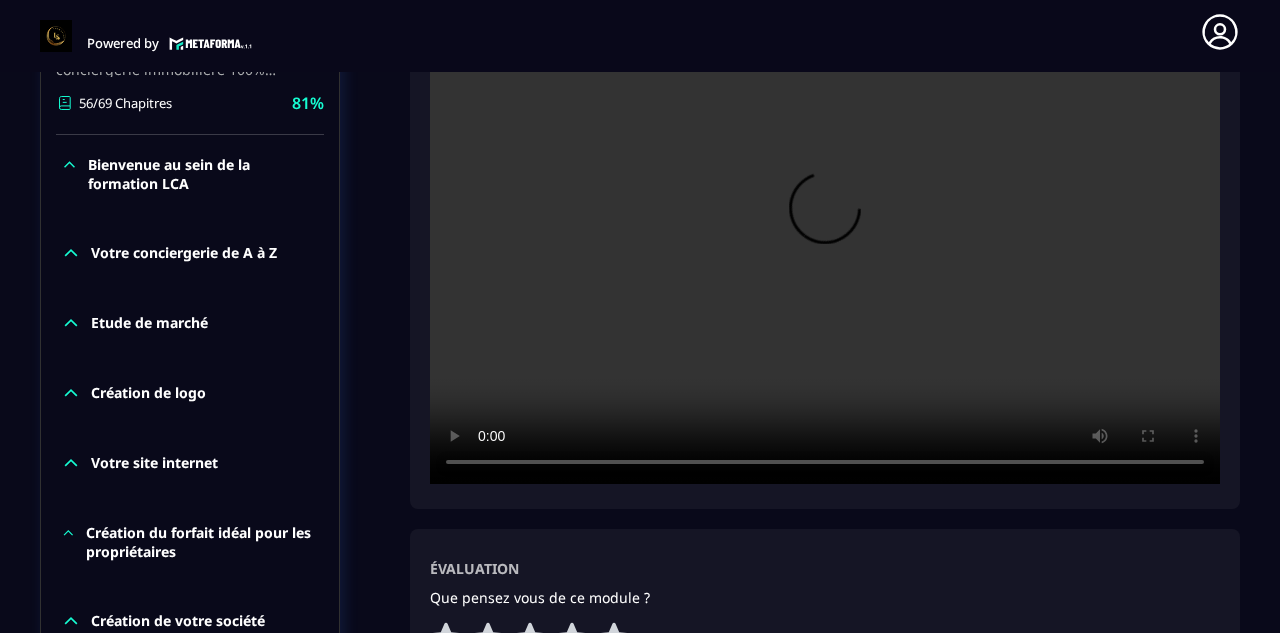 click at bounding box center (825, 220) 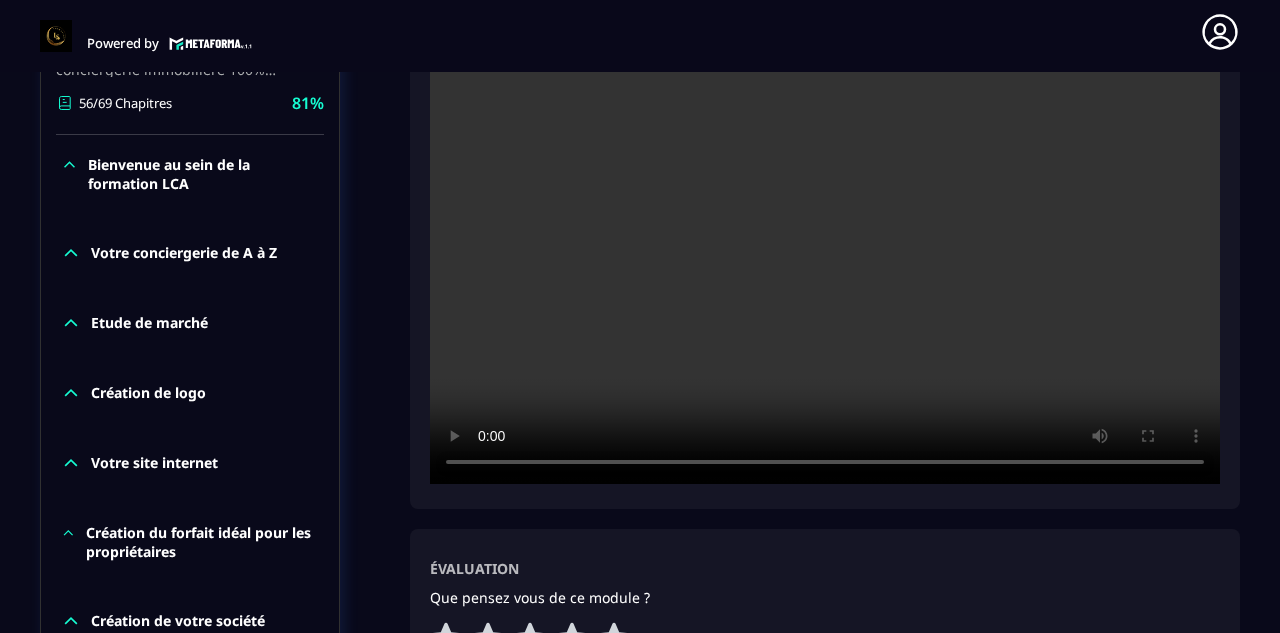 click at bounding box center (825, 220) 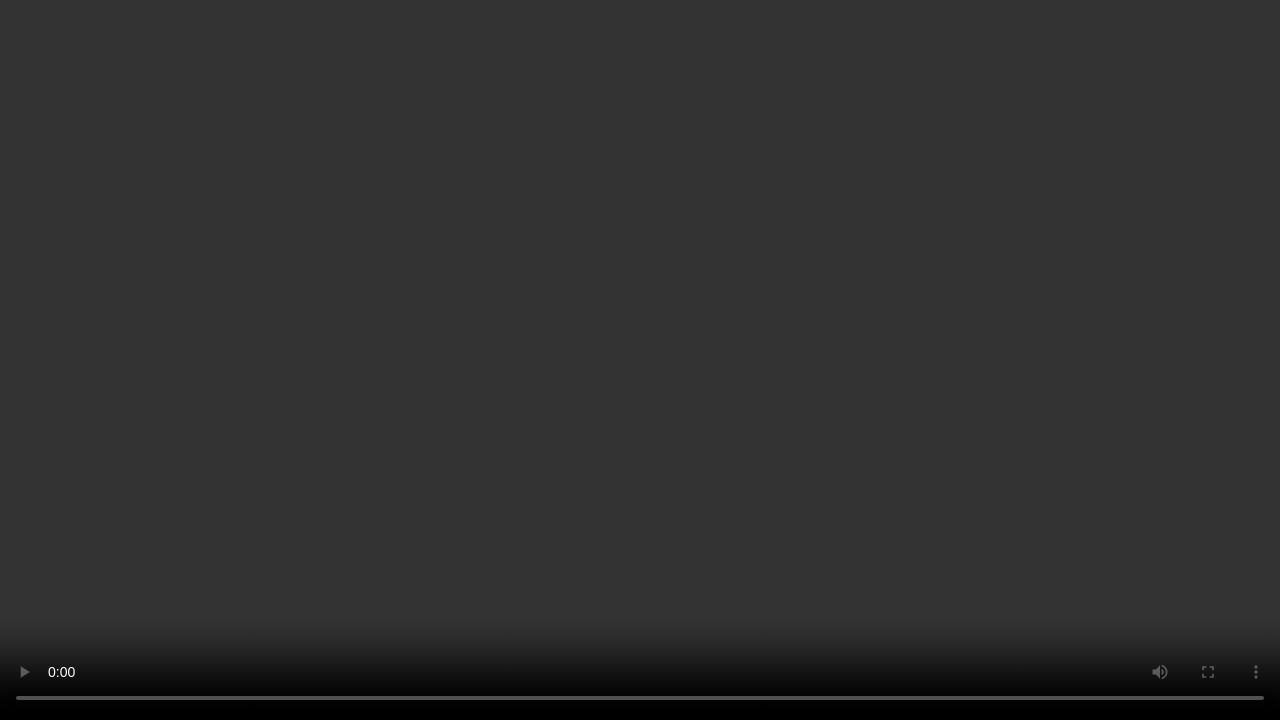 type 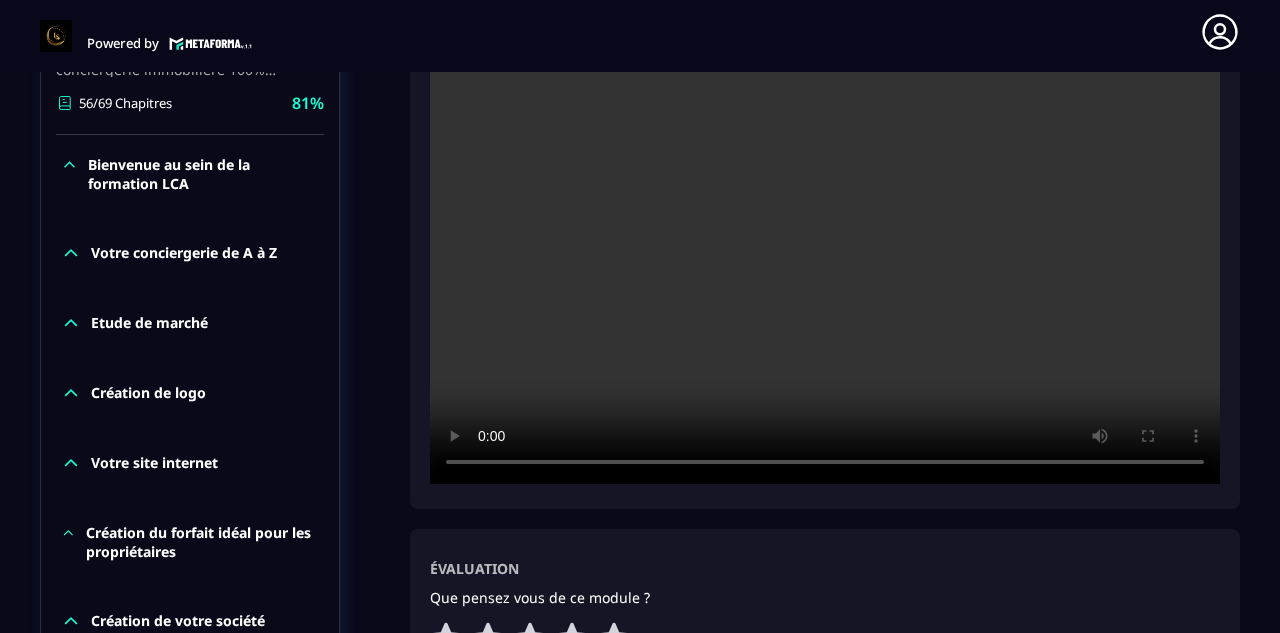 click at bounding box center [825, 220] 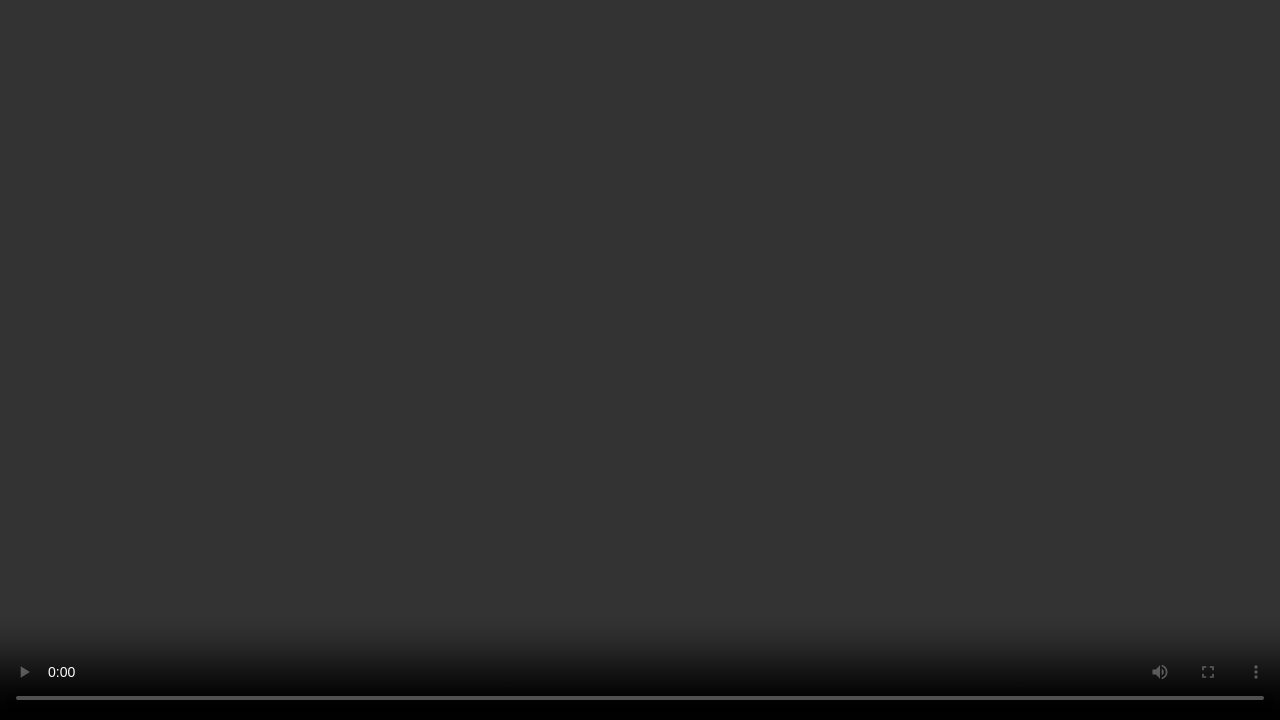 click at bounding box center [640, 360] 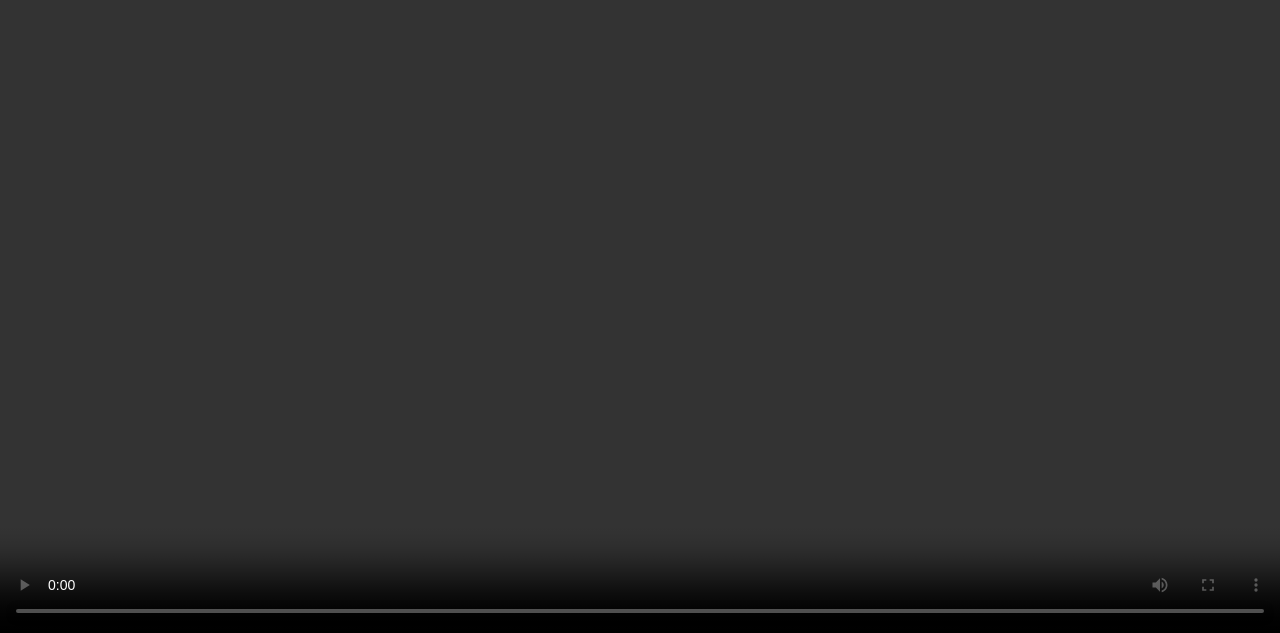 scroll, scrollTop: 611, scrollLeft: 0, axis: vertical 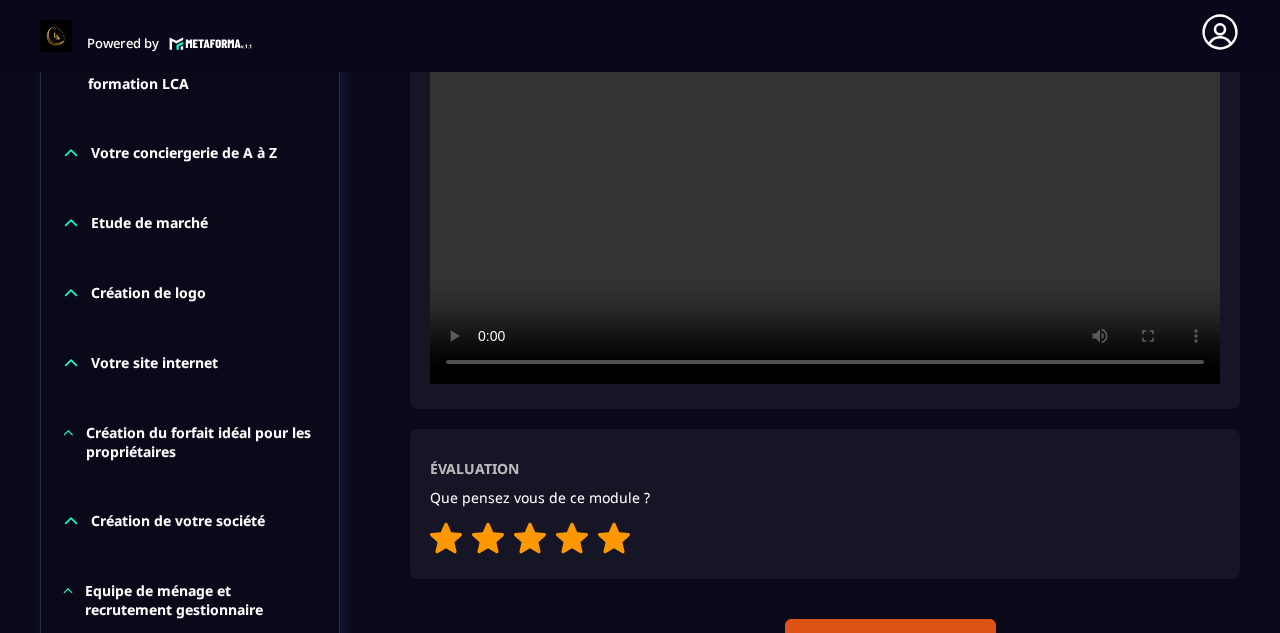 click 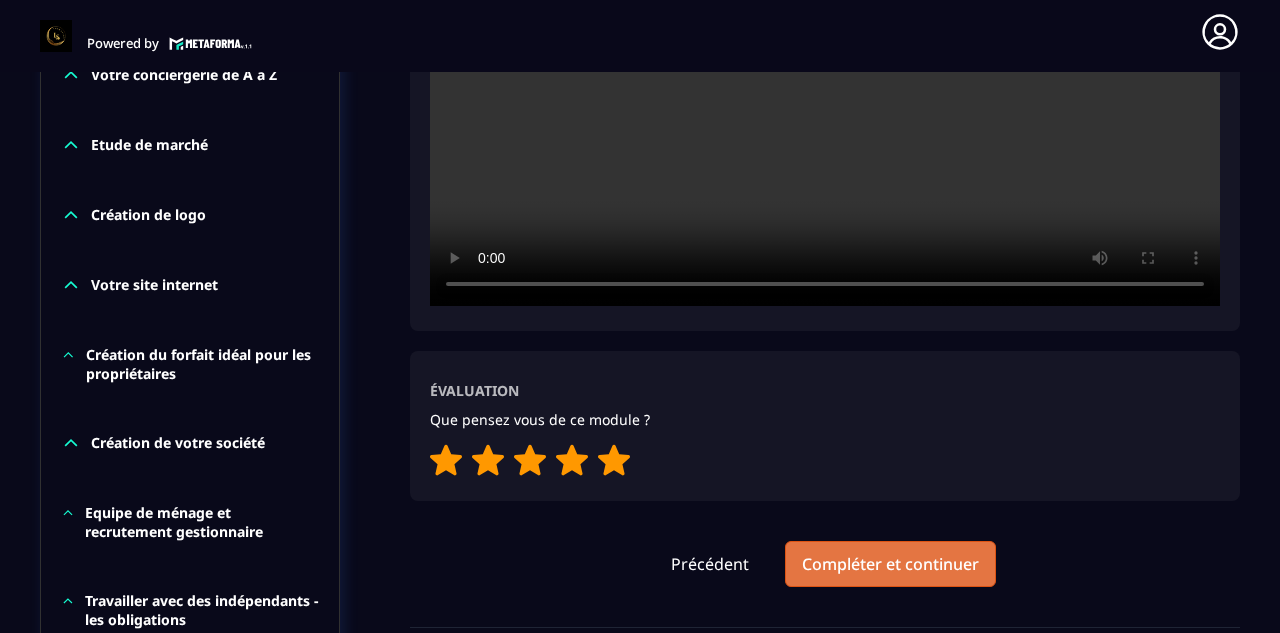 scroll, scrollTop: 711, scrollLeft: 0, axis: vertical 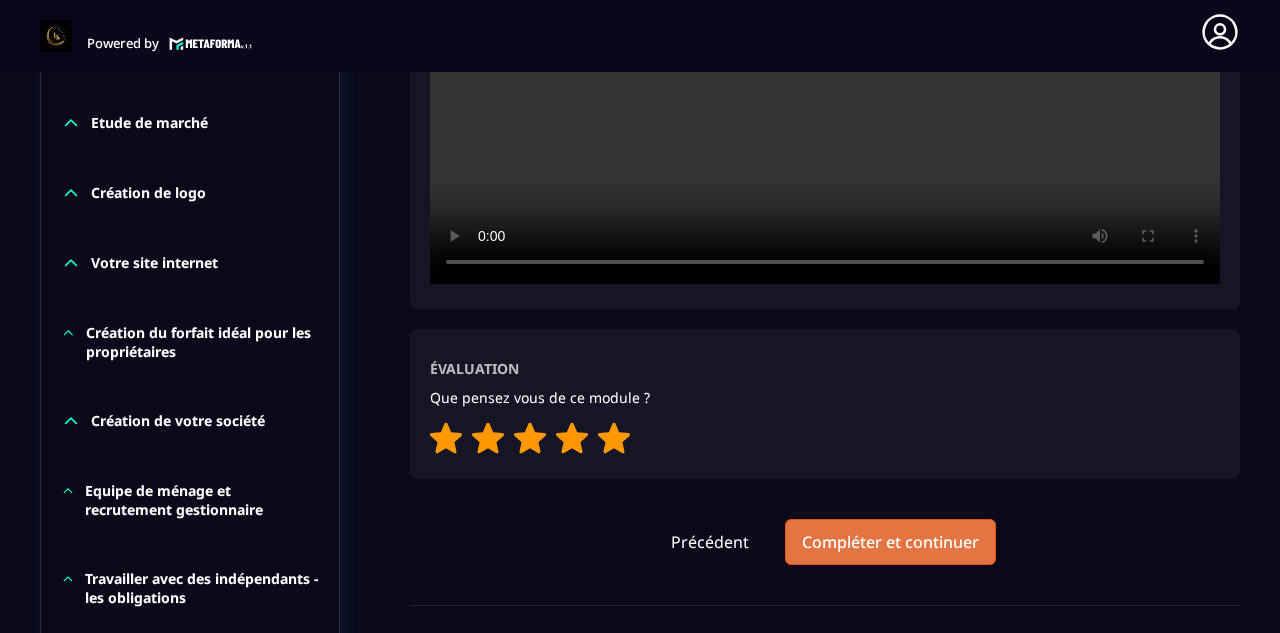 click on "Compléter et continuer" at bounding box center (890, 542) 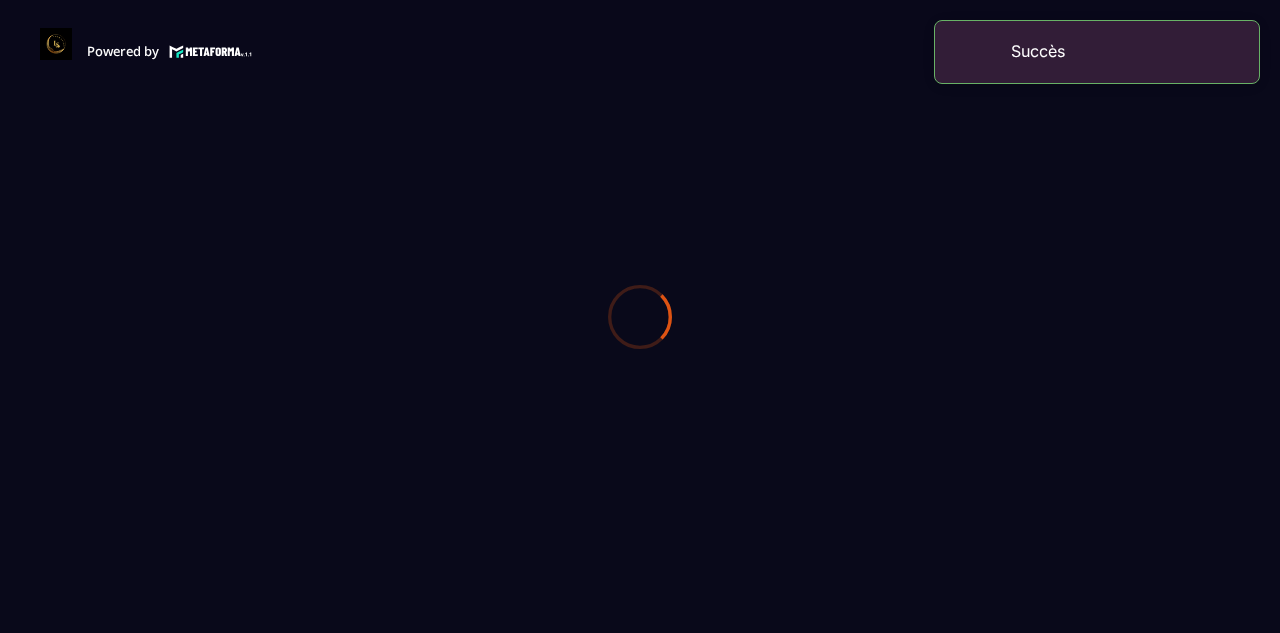scroll, scrollTop: 0, scrollLeft: 0, axis: both 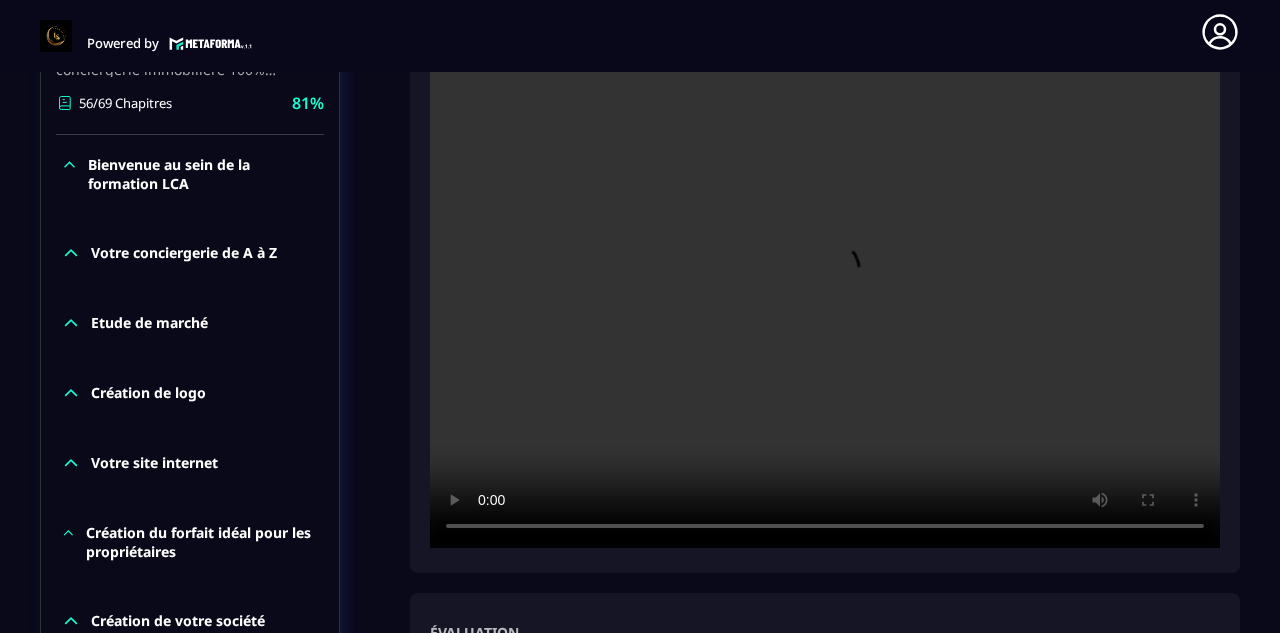 click at bounding box center [825, 284] 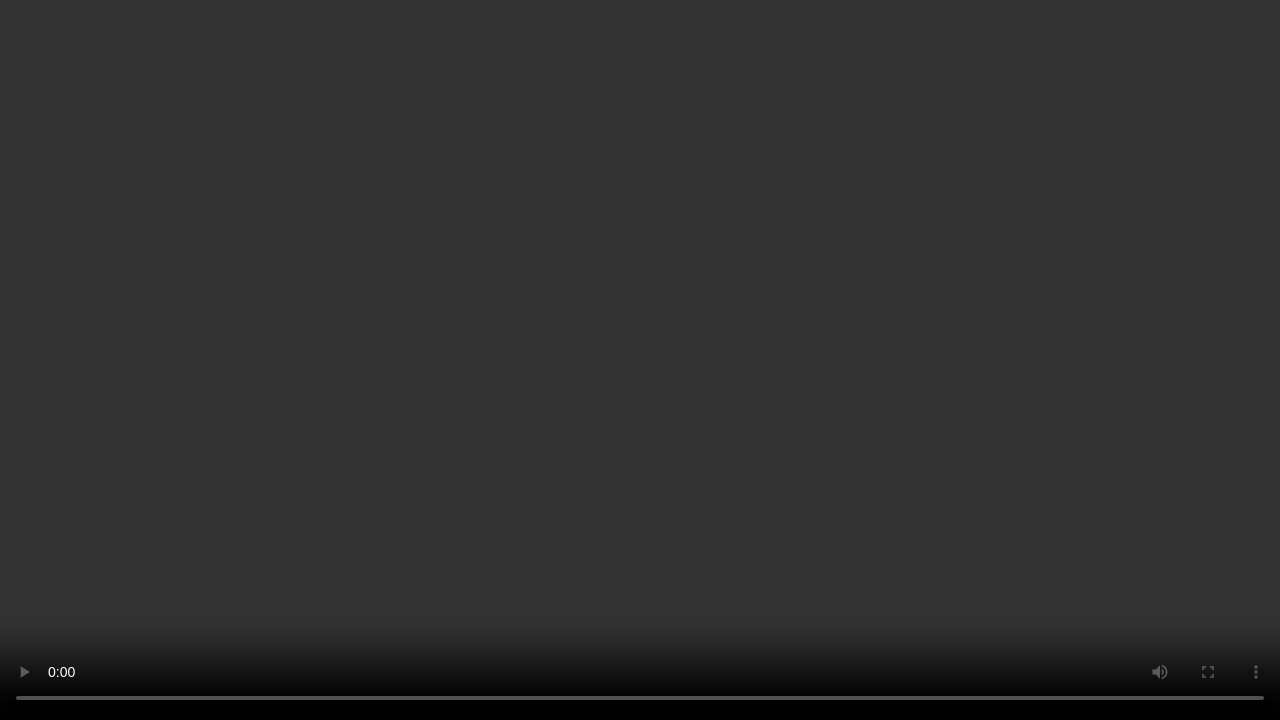 click at bounding box center (640, 360) 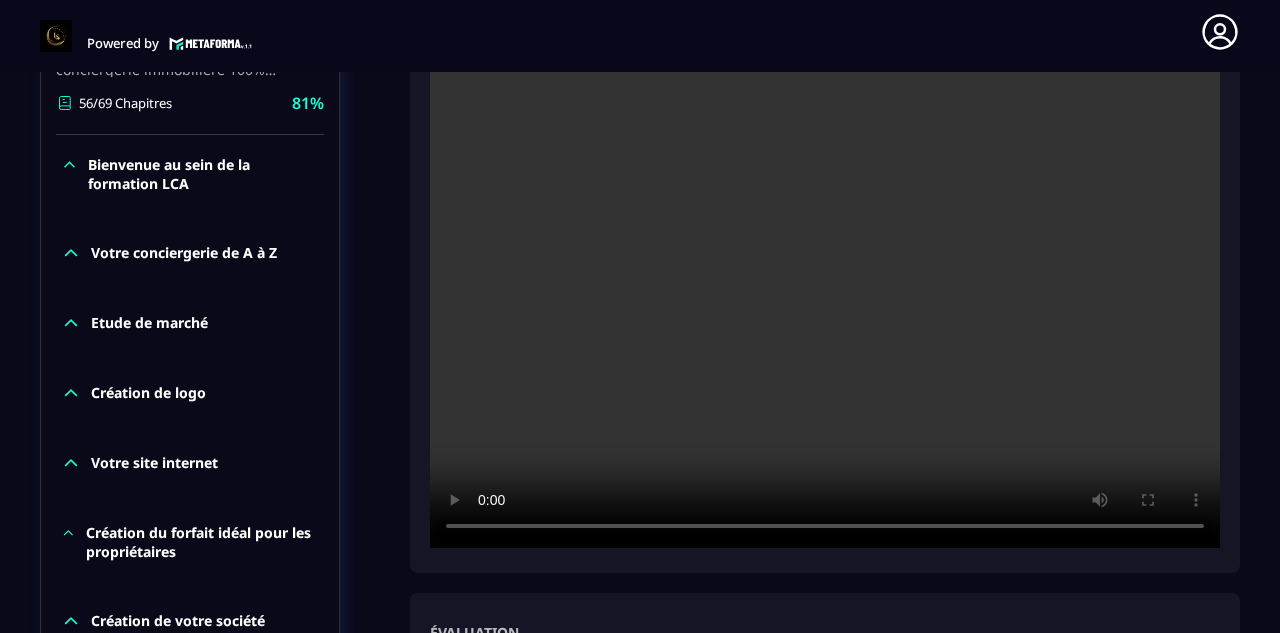click at bounding box center [825, 284] 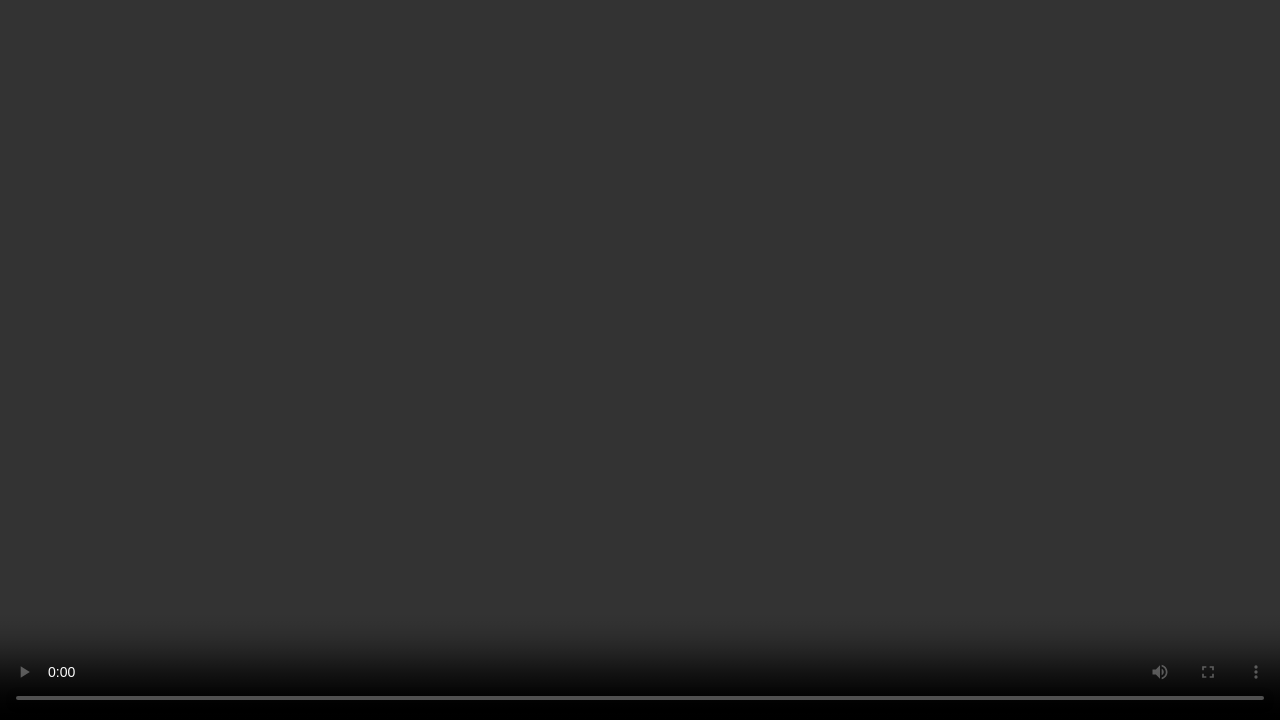 click at bounding box center (640, 360) 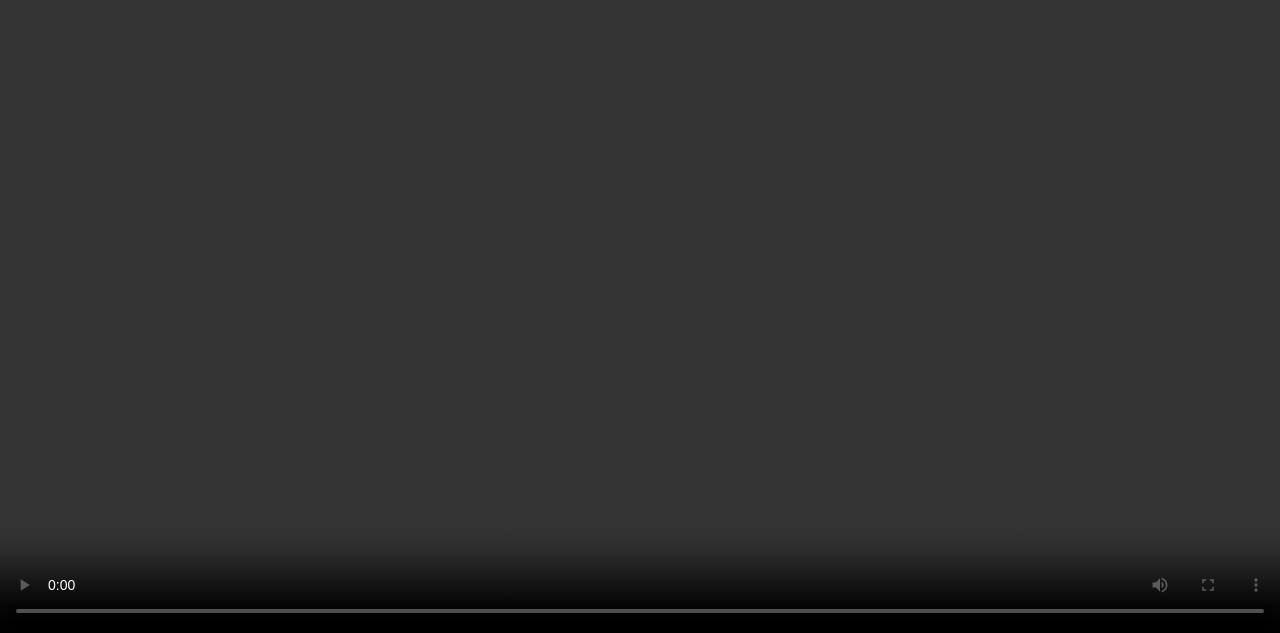 scroll, scrollTop: 811, scrollLeft: 0, axis: vertical 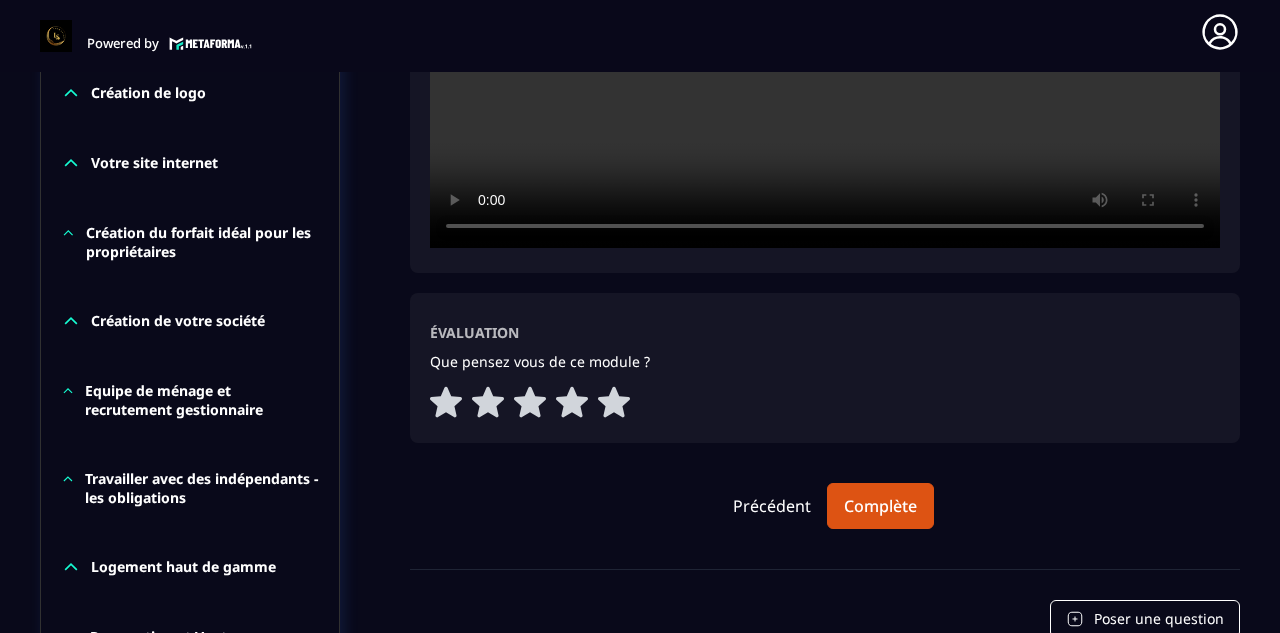 click on "Gestion de la sous-location professionnelle en entreprise Évaluation Que pensez vous de ce module ? Précédent Complète" at bounding box center (825, 30) 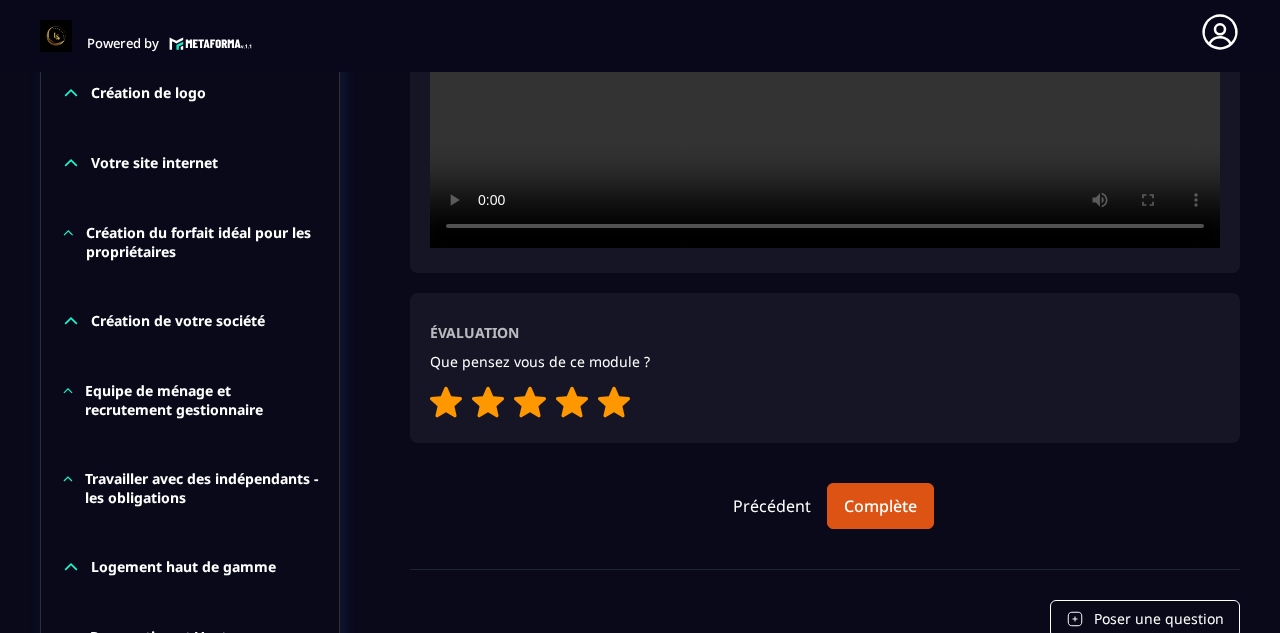 click 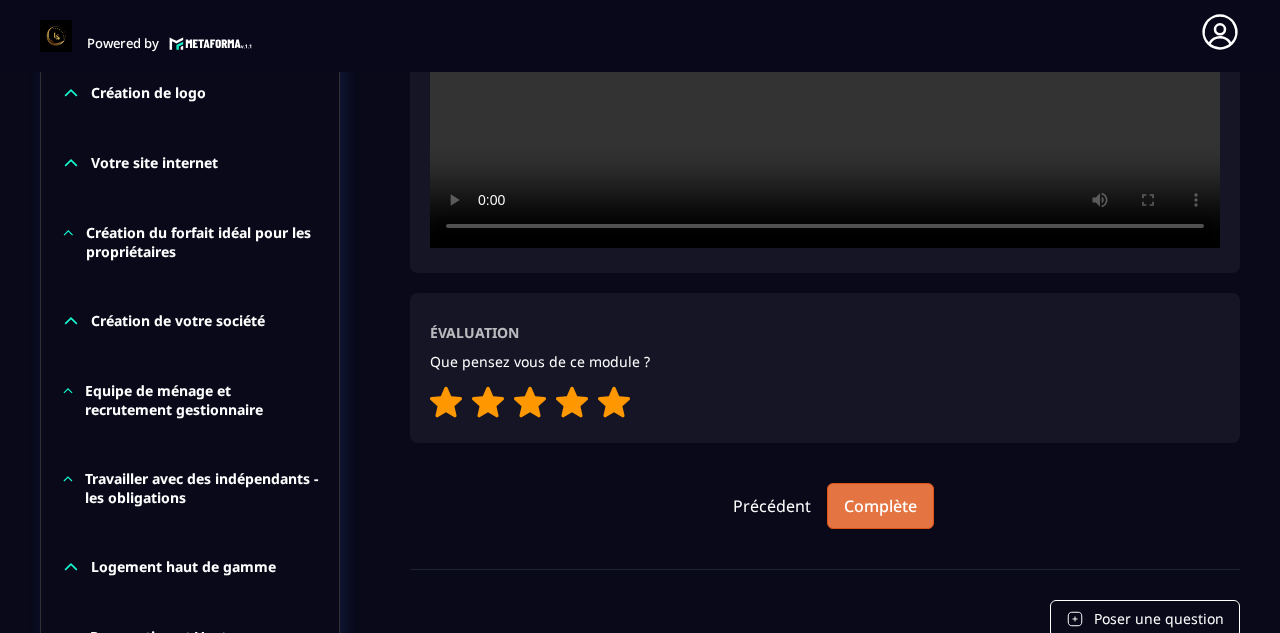 click on "Complète" at bounding box center (880, 506) 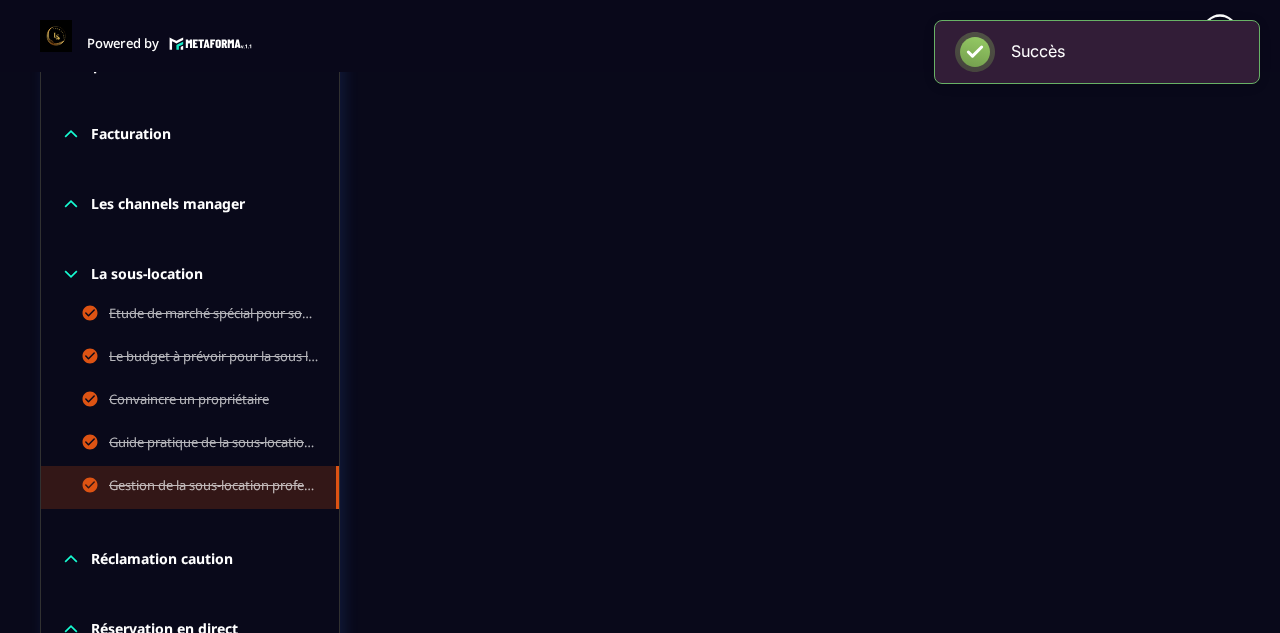 scroll, scrollTop: 1911, scrollLeft: 0, axis: vertical 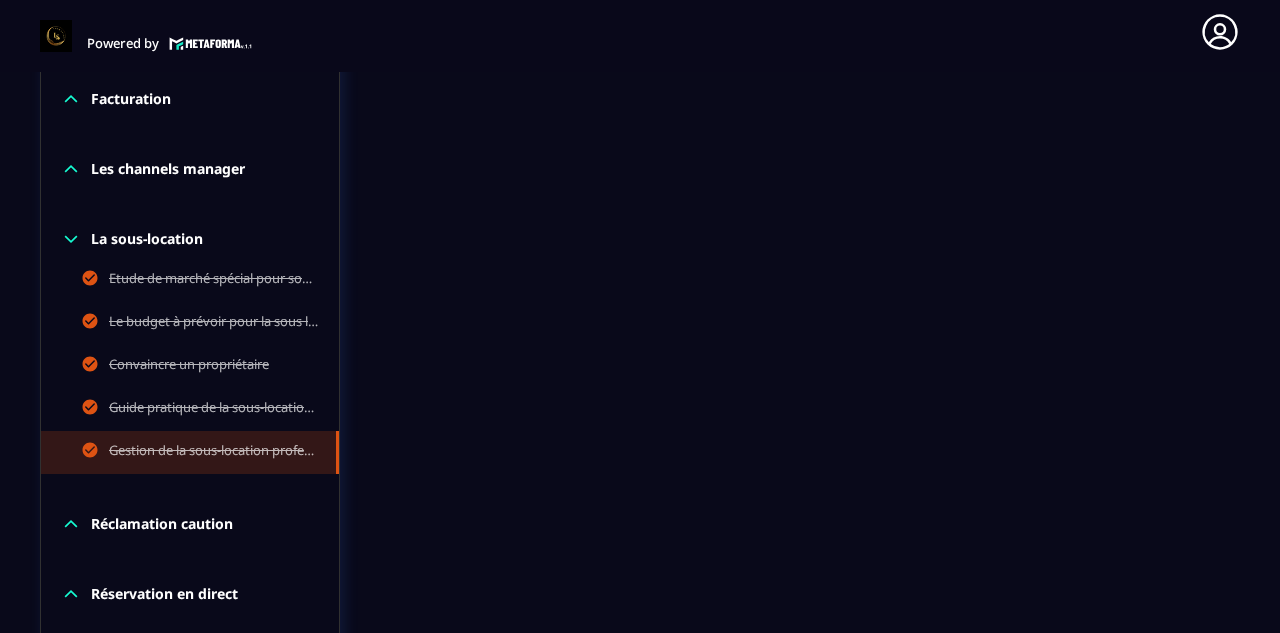 click on "Réclamation caution" at bounding box center (162, 524) 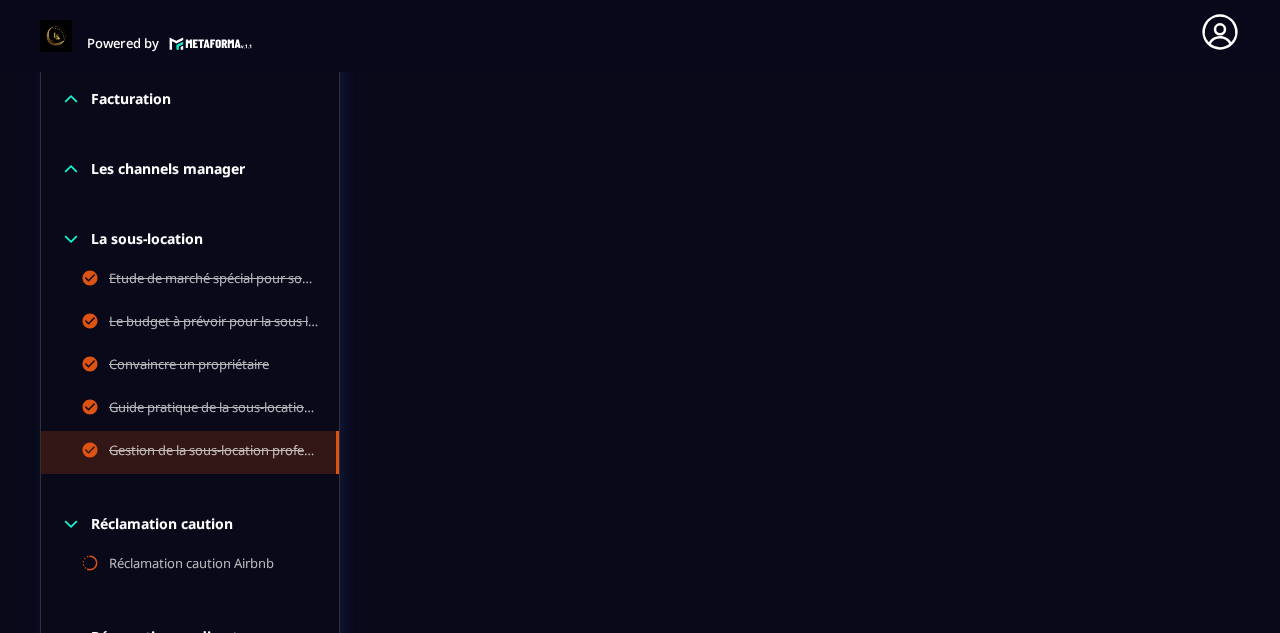 click on "La sous-location" at bounding box center [147, 239] 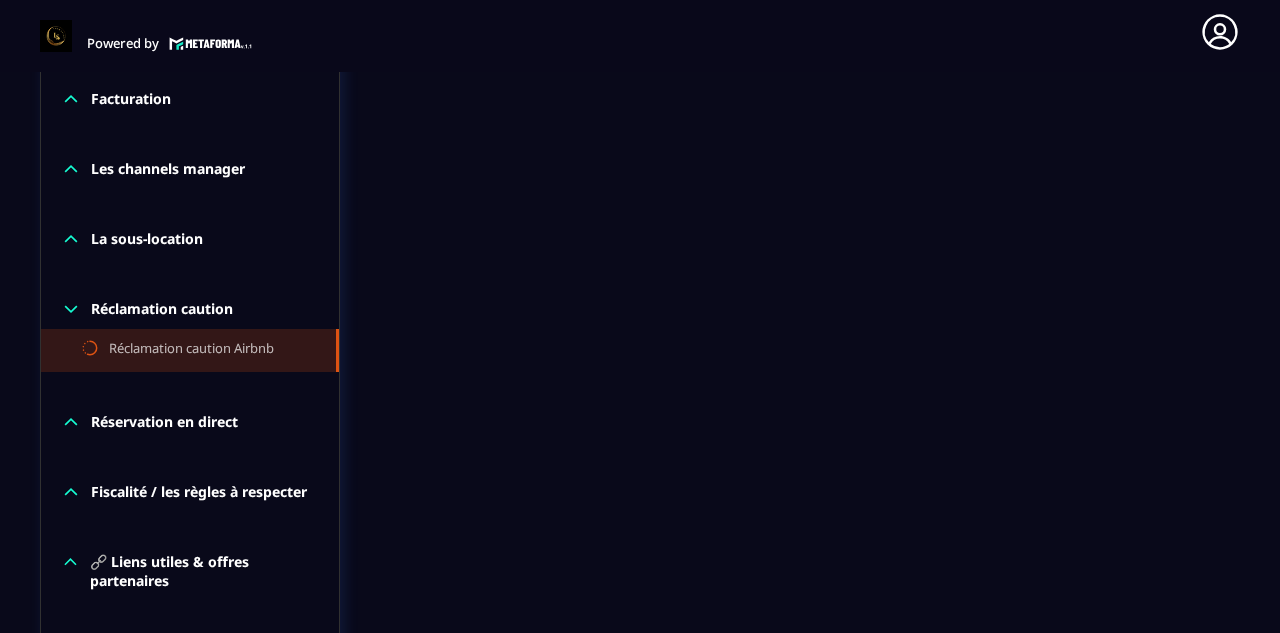 click on "Réclamation caution Airbnb" 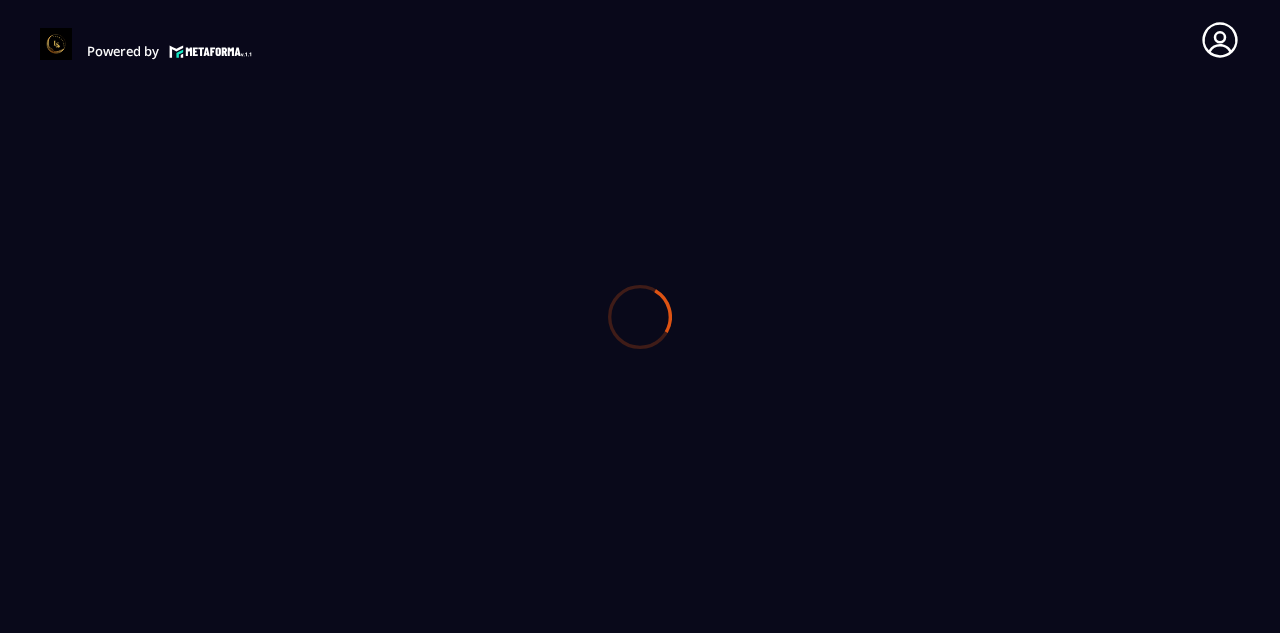 scroll, scrollTop: 0, scrollLeft: 0, axis: both 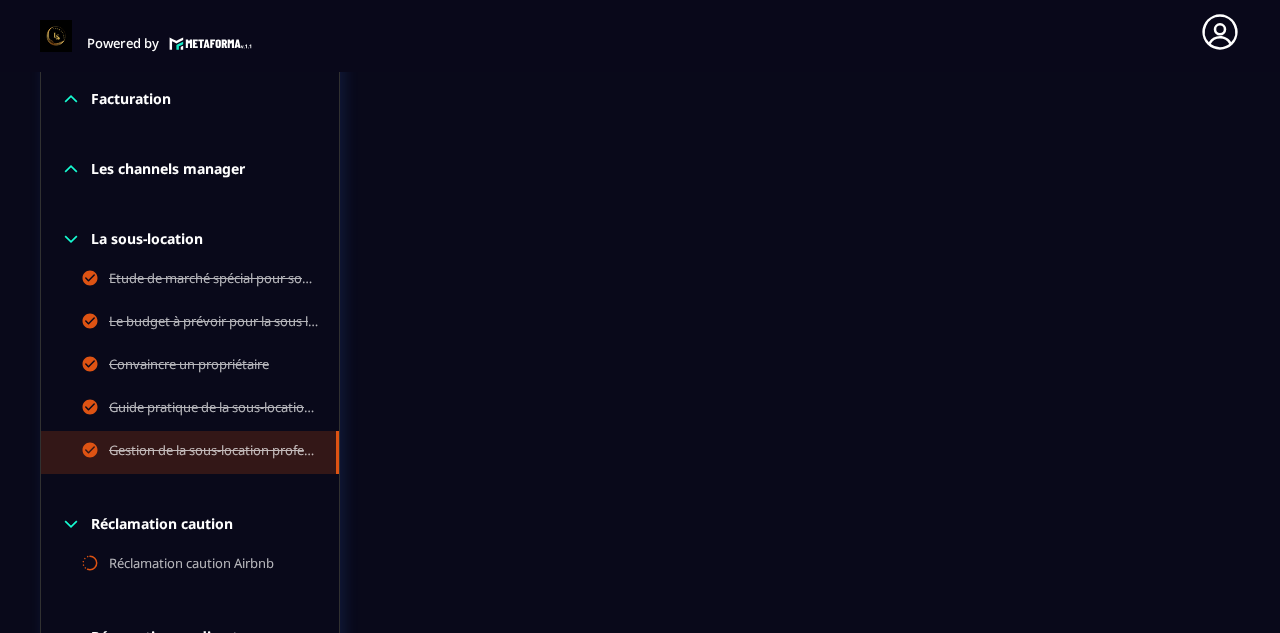 click 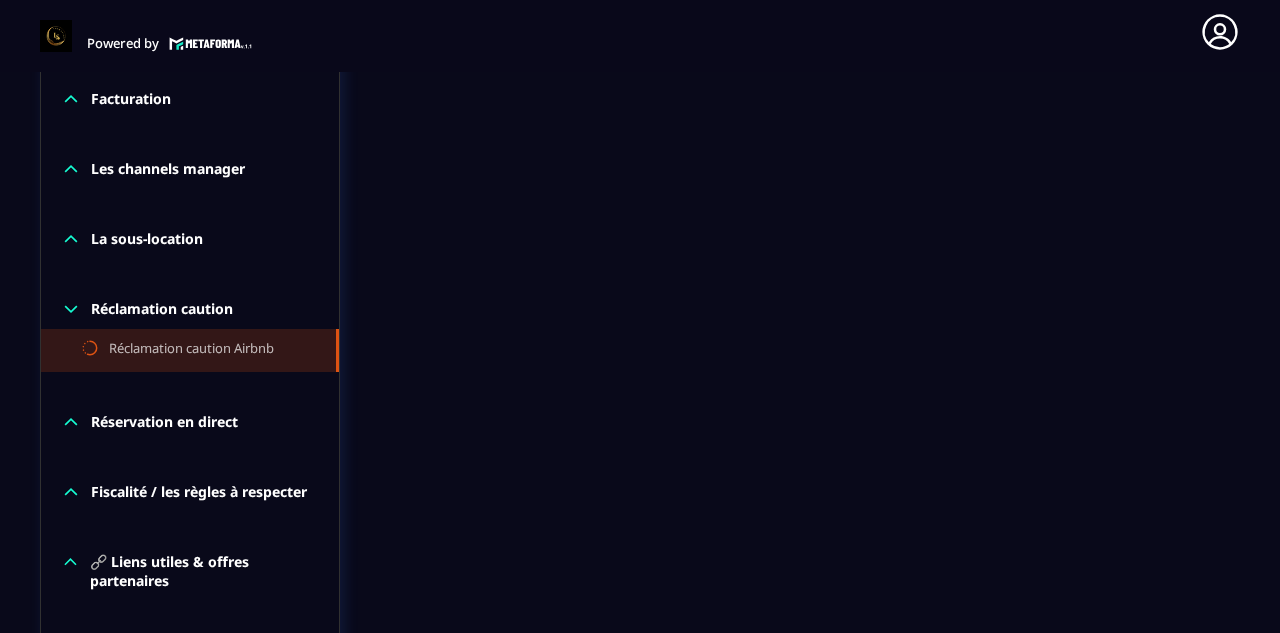 click on "Réclamation caution Airbnb" 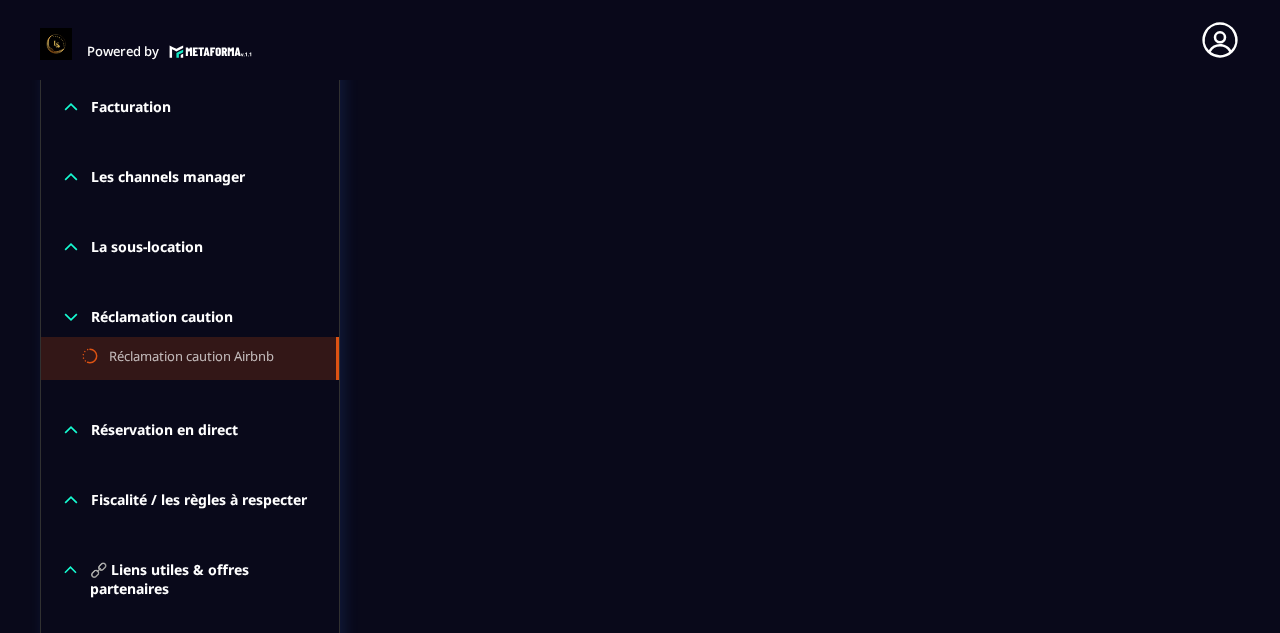 scroll, scrollTop: 1815, scrollLeft: 0, axis: vertical 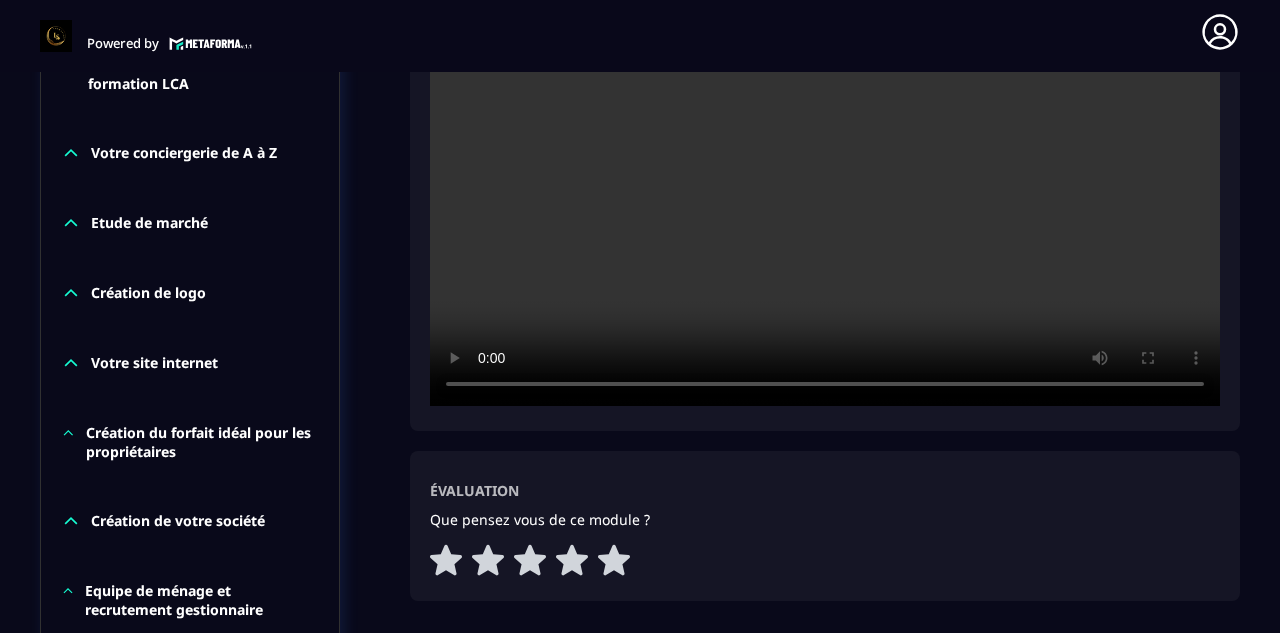 click at bounding box center [825, 142] 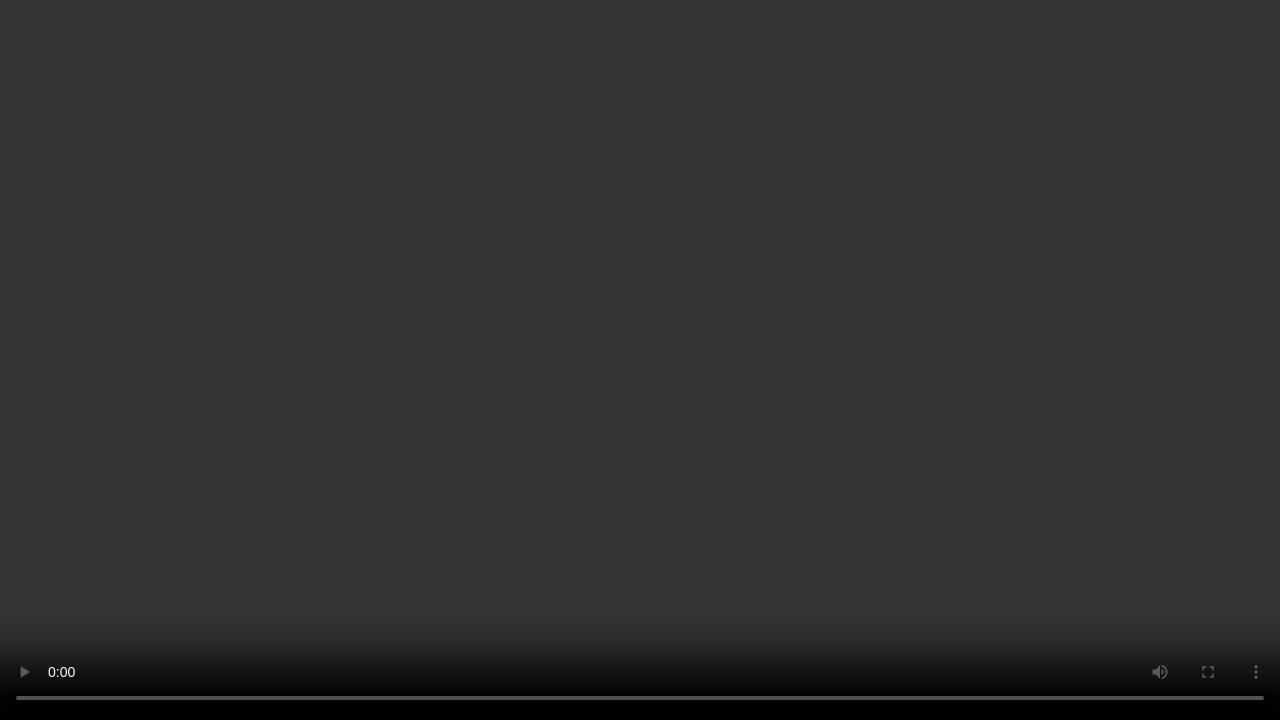 type 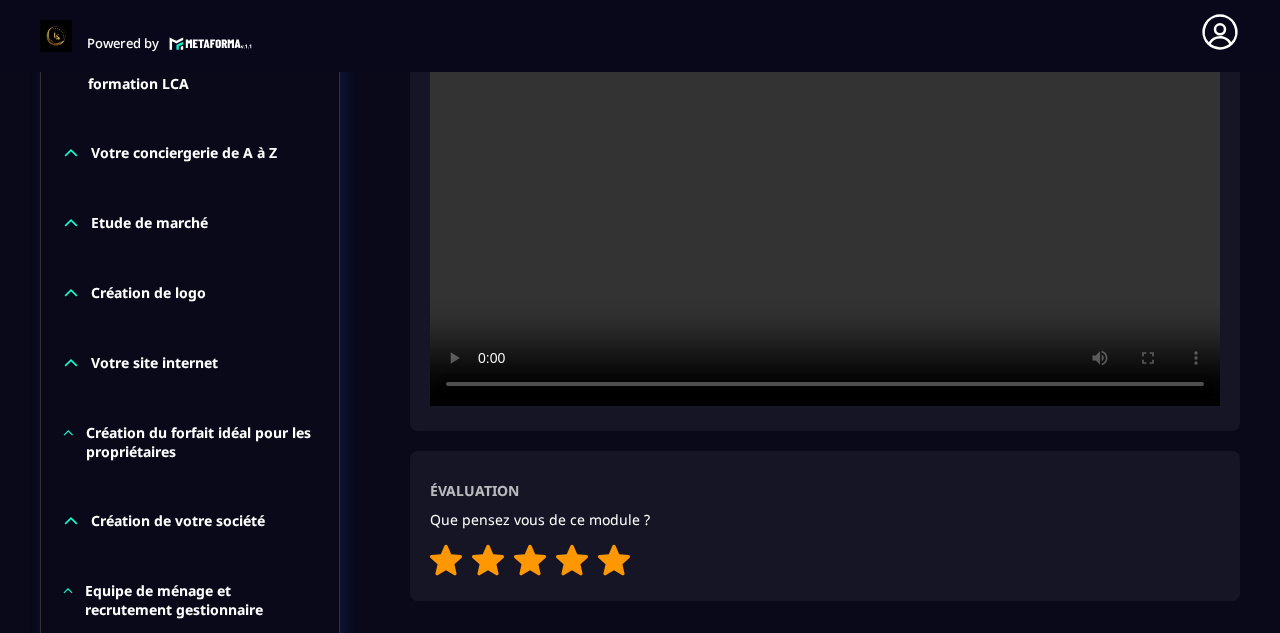 click 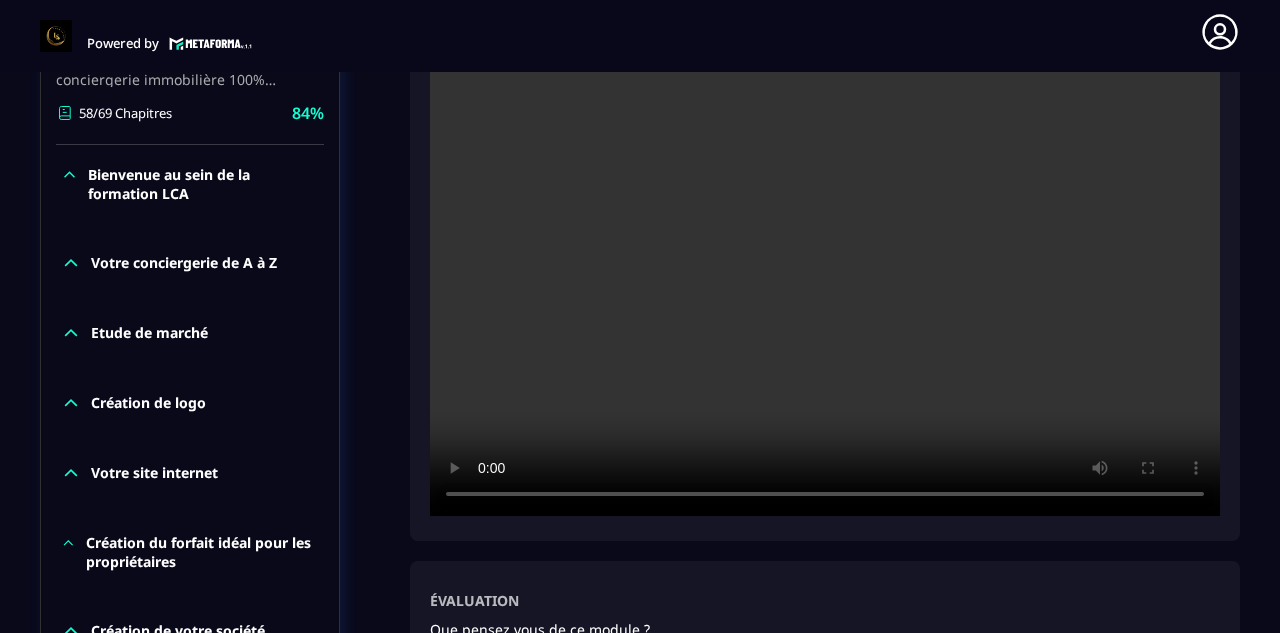 scroll, scrollTop: 511, scrollLeft: 0, axis: vertical 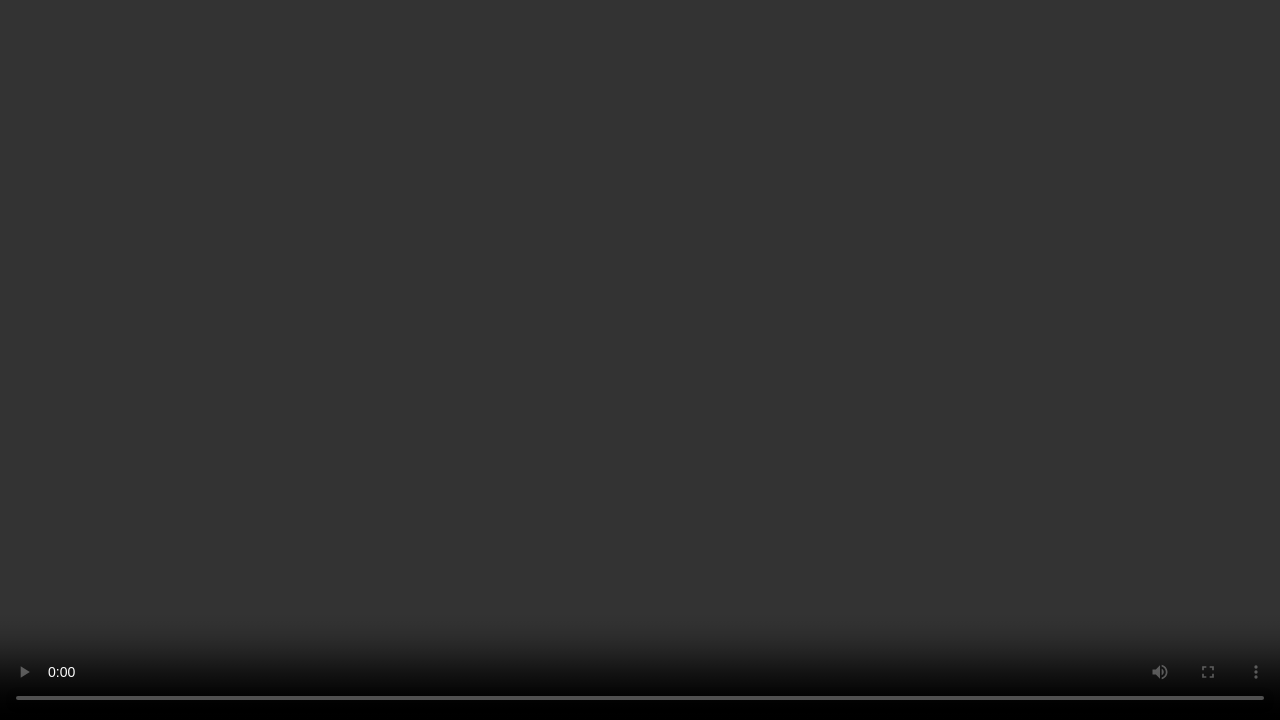 click at bounding box center [640, 360] 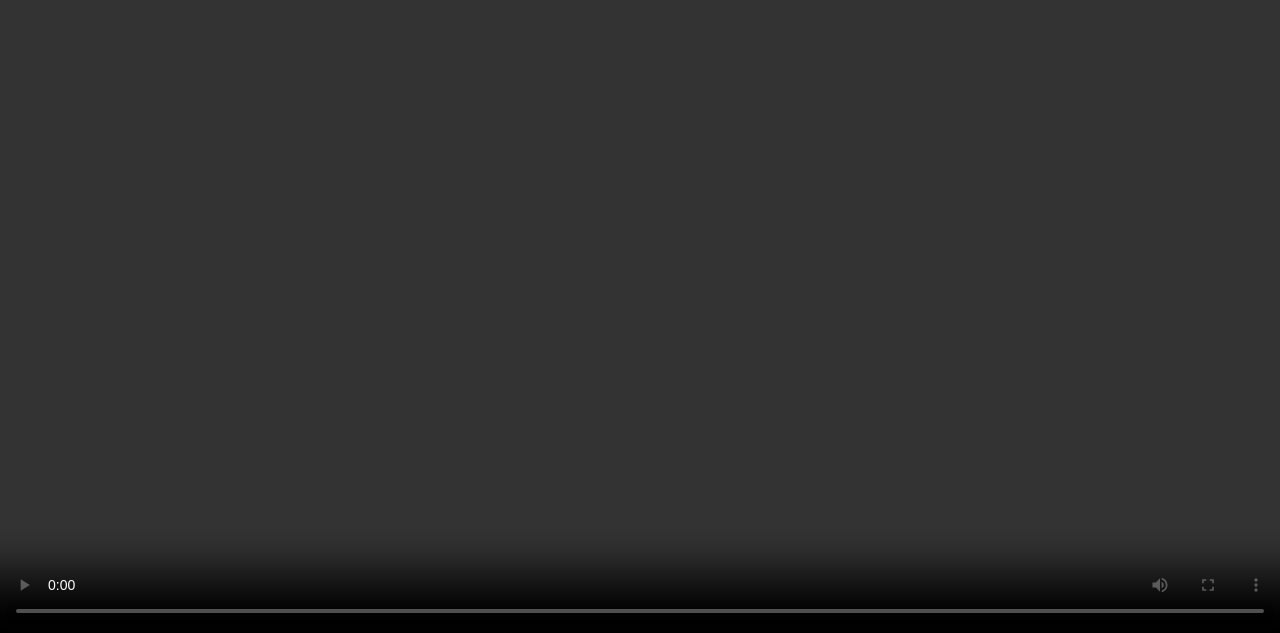 scroll, scrollTop: 811, scrollLeft: 0, axis: vertical 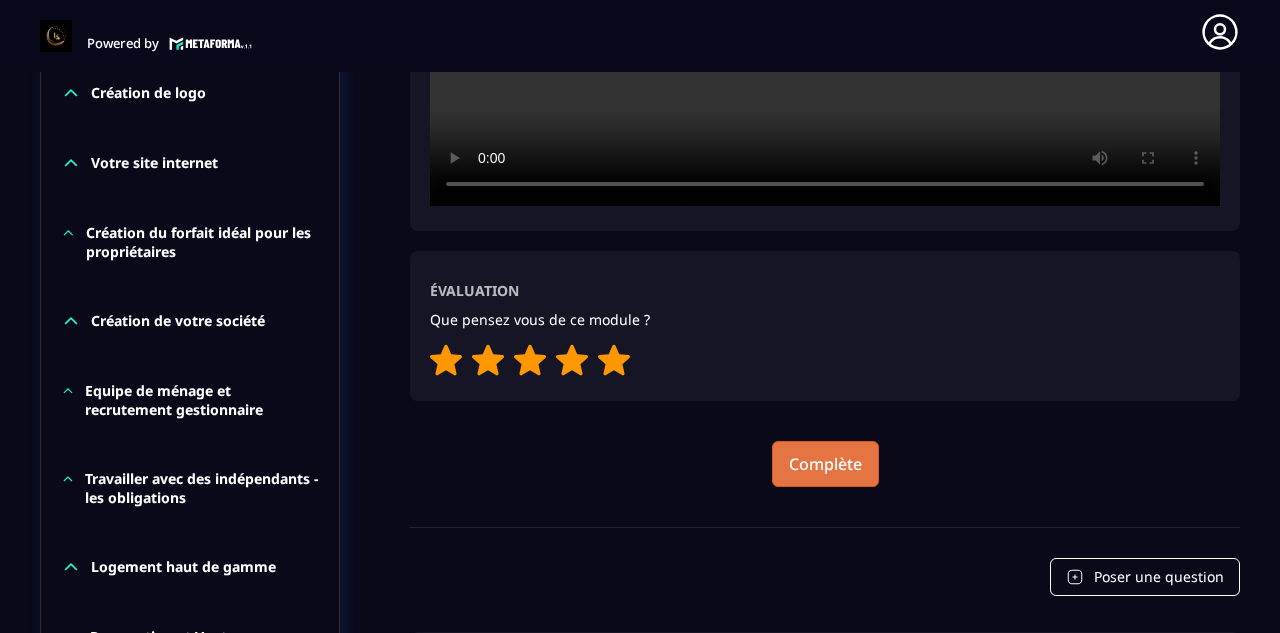 click on "Complète" at bounding box center (825, 464) 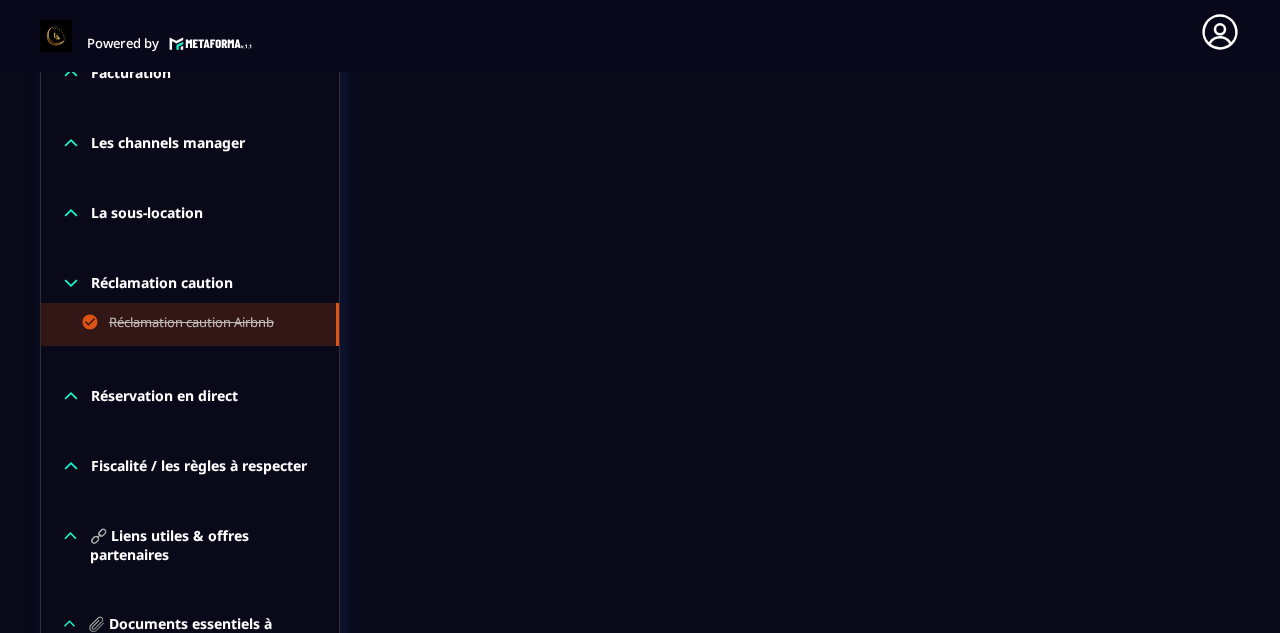 scroll, scrollTop: 2011, scrollLeft: 0, axis: vertical 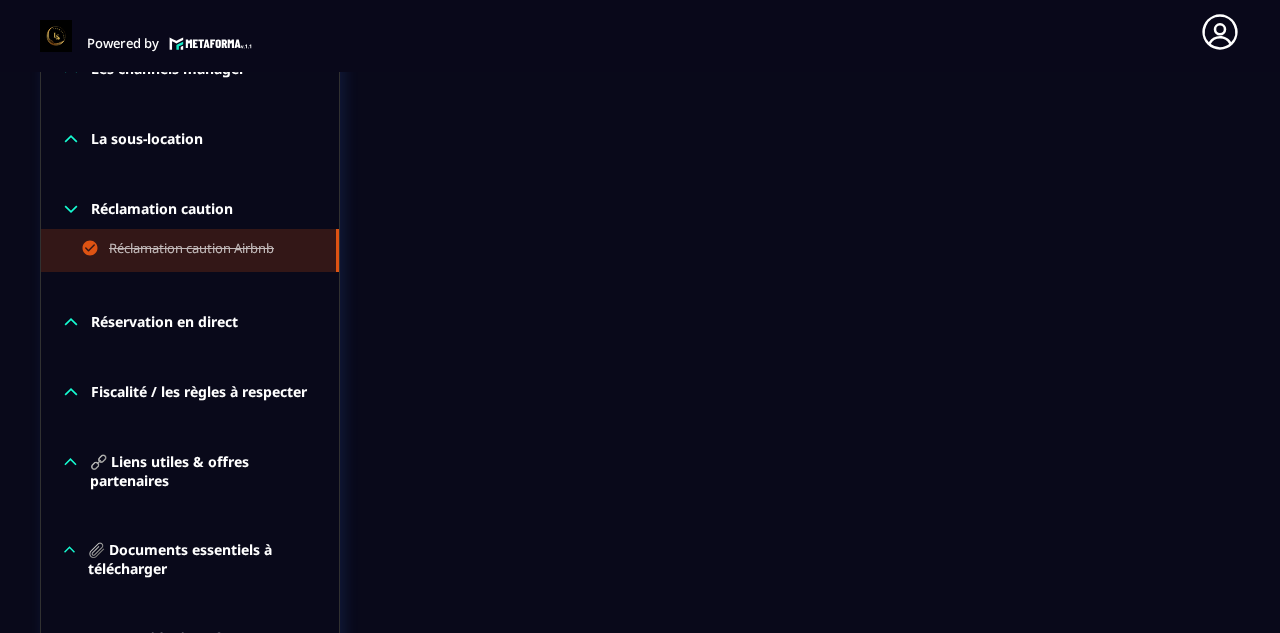 click on "Réclamation caution" at bounding box center [190, 209] 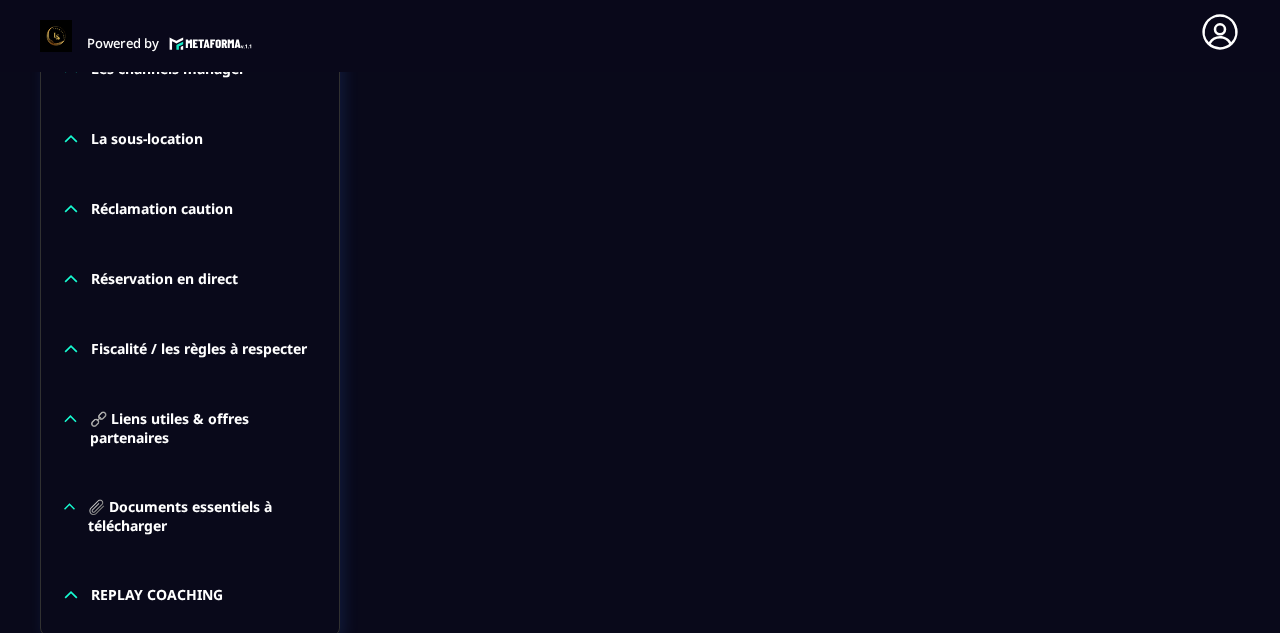 click on "Réservation en direct" 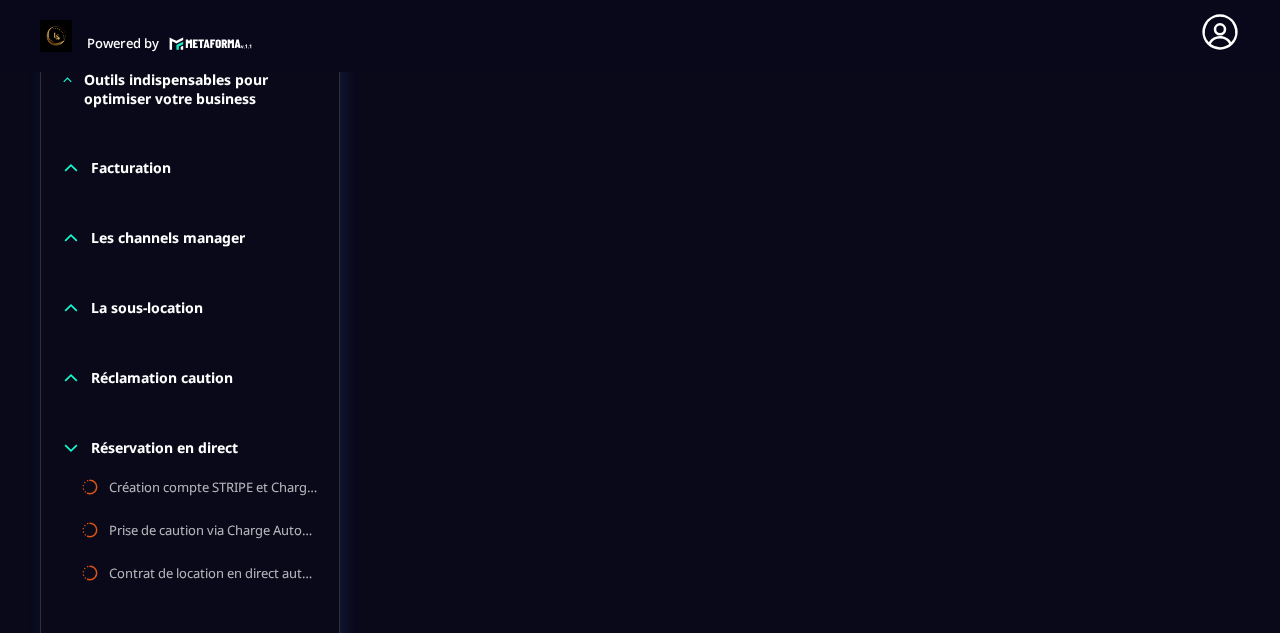 scroll, scrollTop: 1611, scrollLeft: 0, axis: vertical 